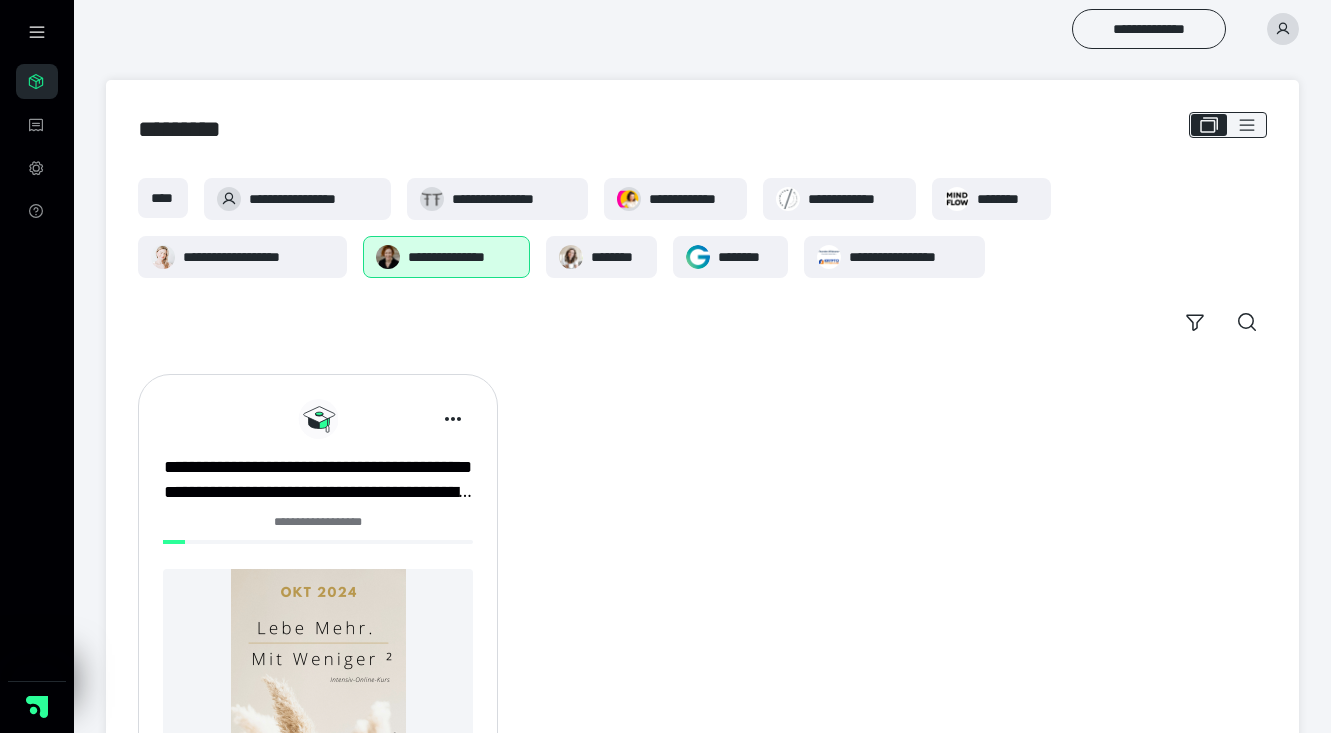 scroll, scrollTop: 0, scrollLeft: 0, axis: both 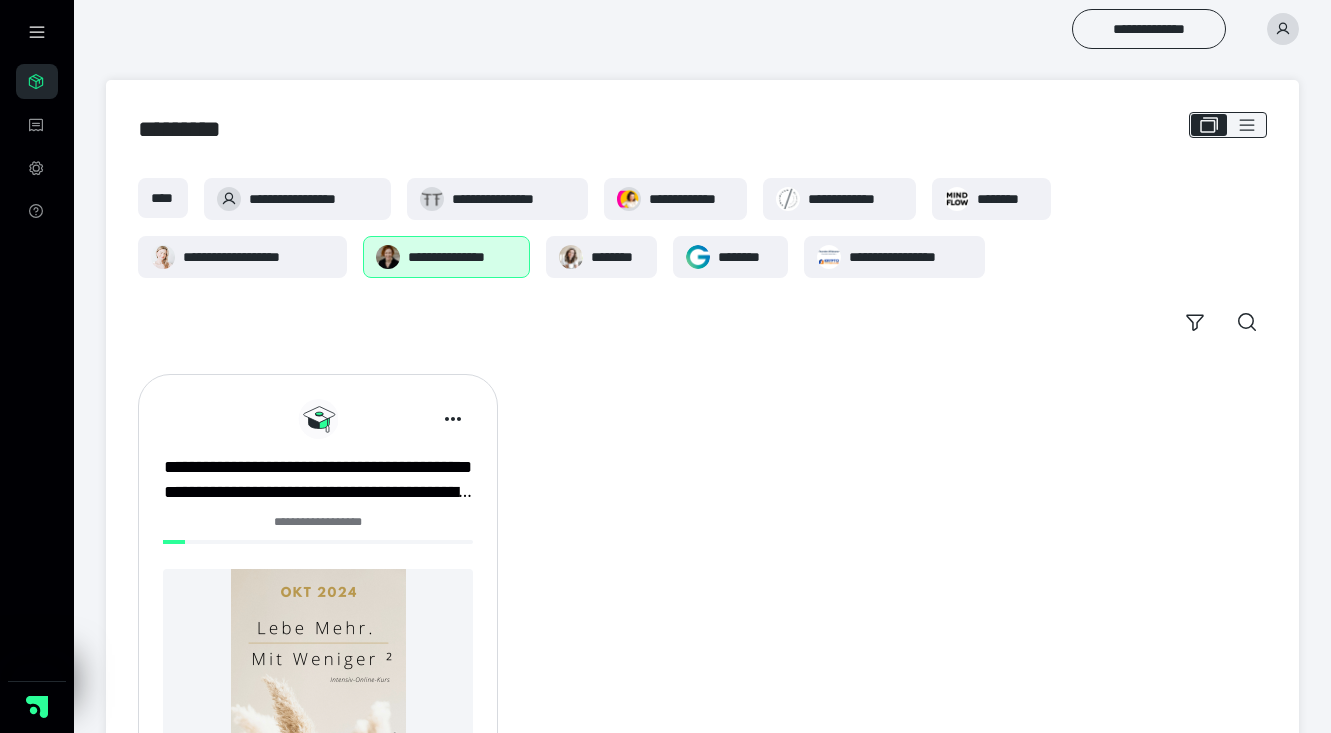 click on "**********" at bounding box center [463, 257] 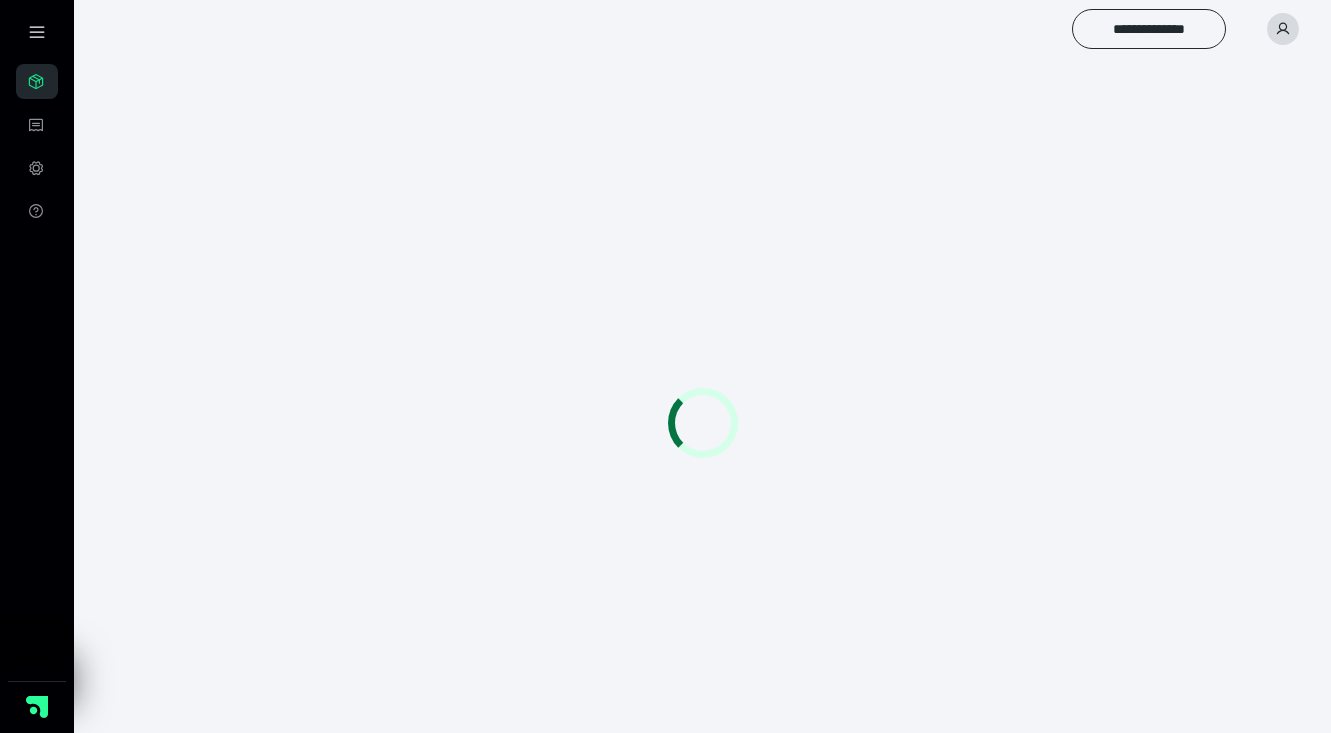 scroll, scrollTop: 0, scrollLeft: 0, axis: both 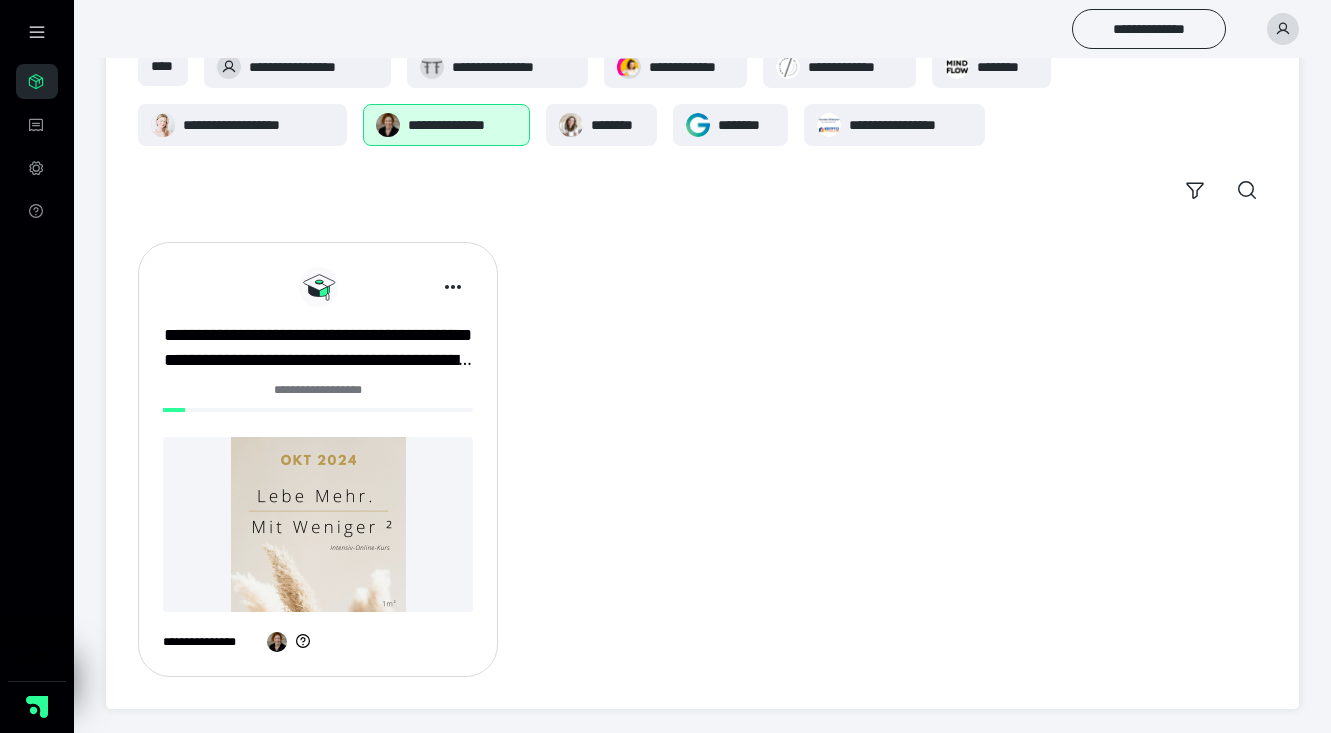 click at bounding box center (318, 524) 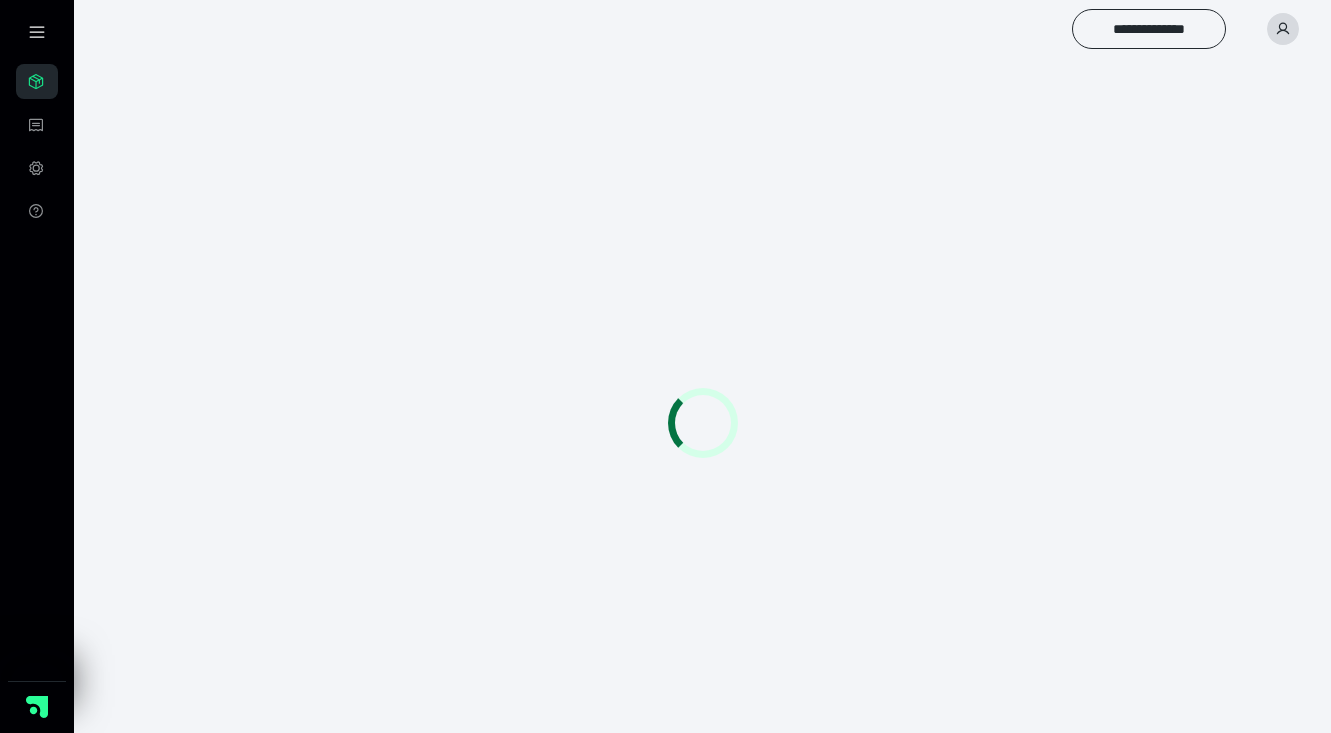 scroll, scrollTop: 0, scrollLeft: 0, axis: both 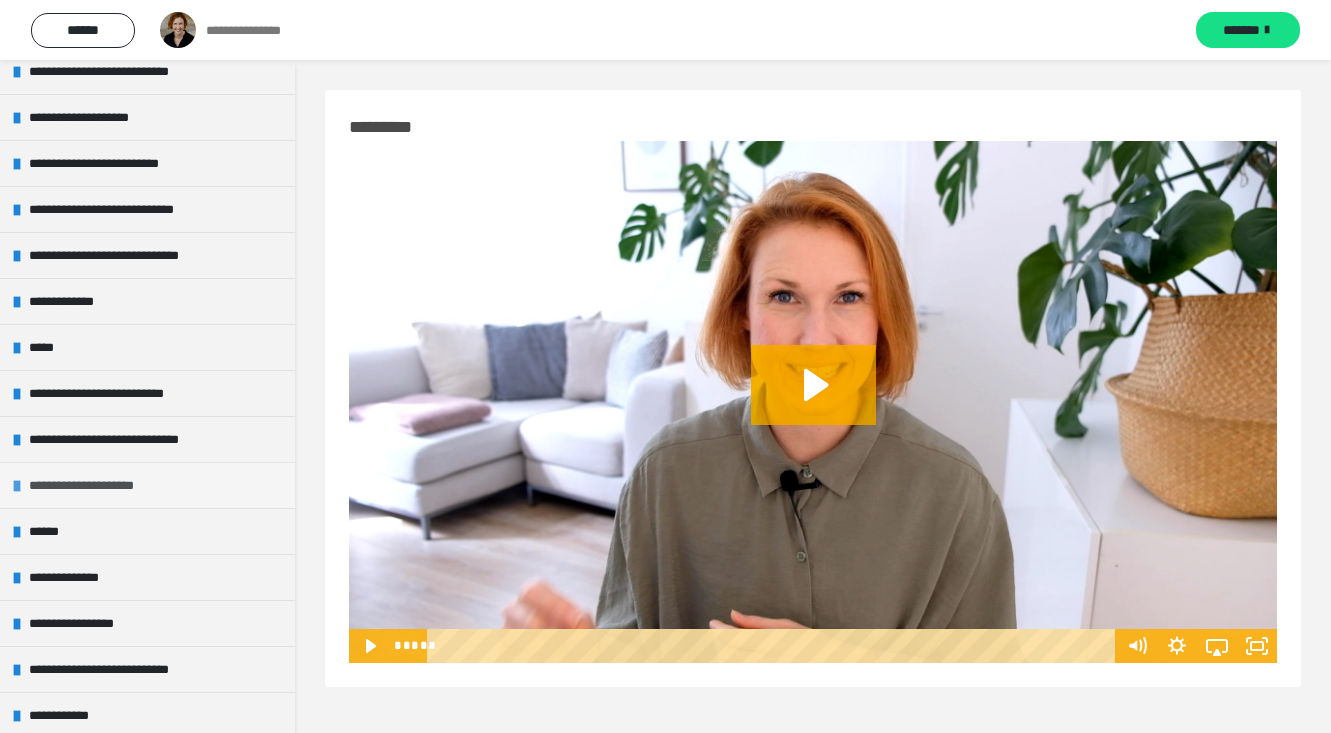 click on "**********" at bounding box center (103, 485) 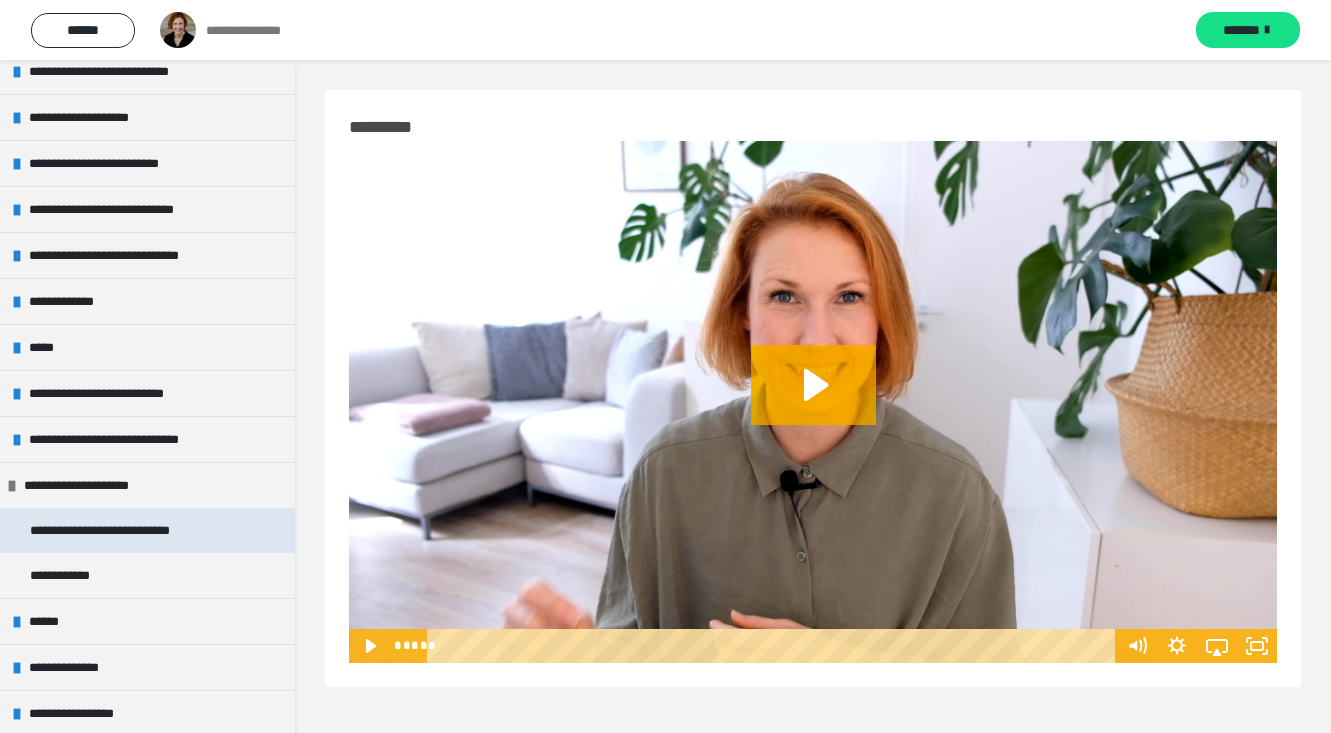 click on "**********" at bounding box center (124, 530) 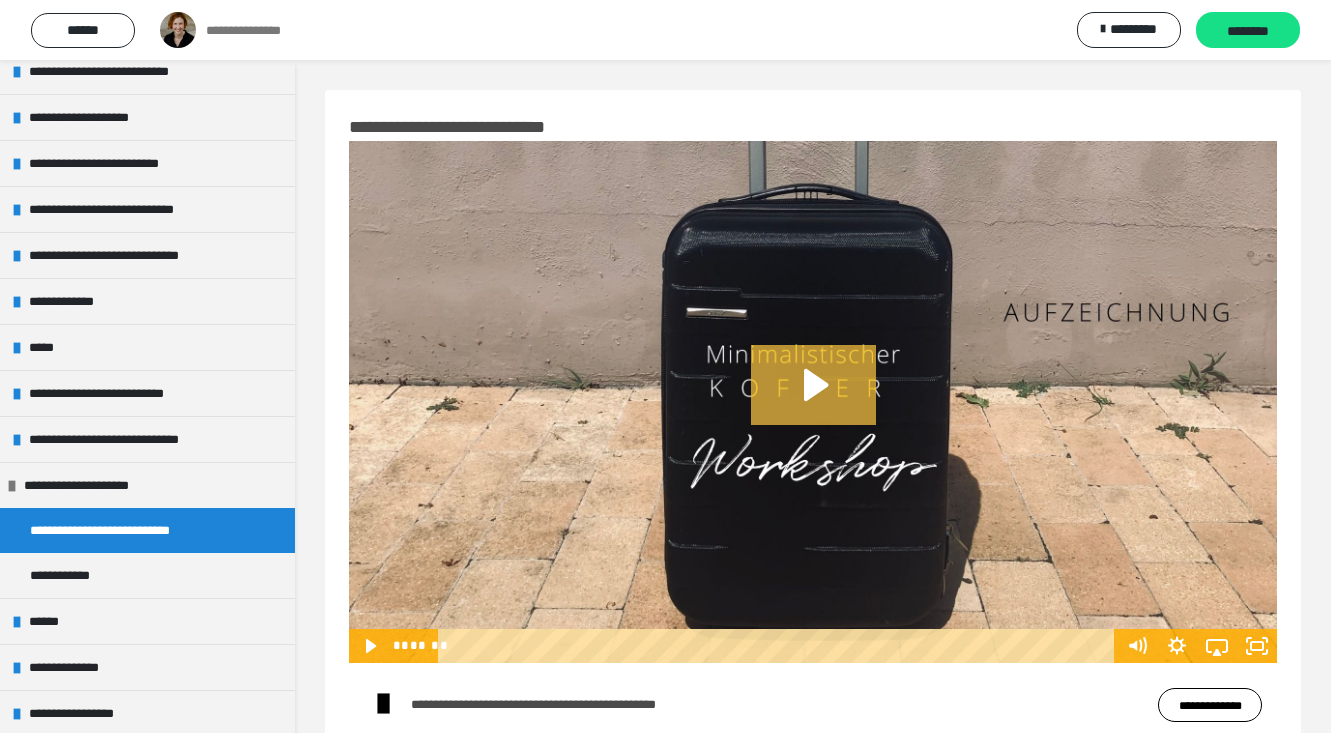 click 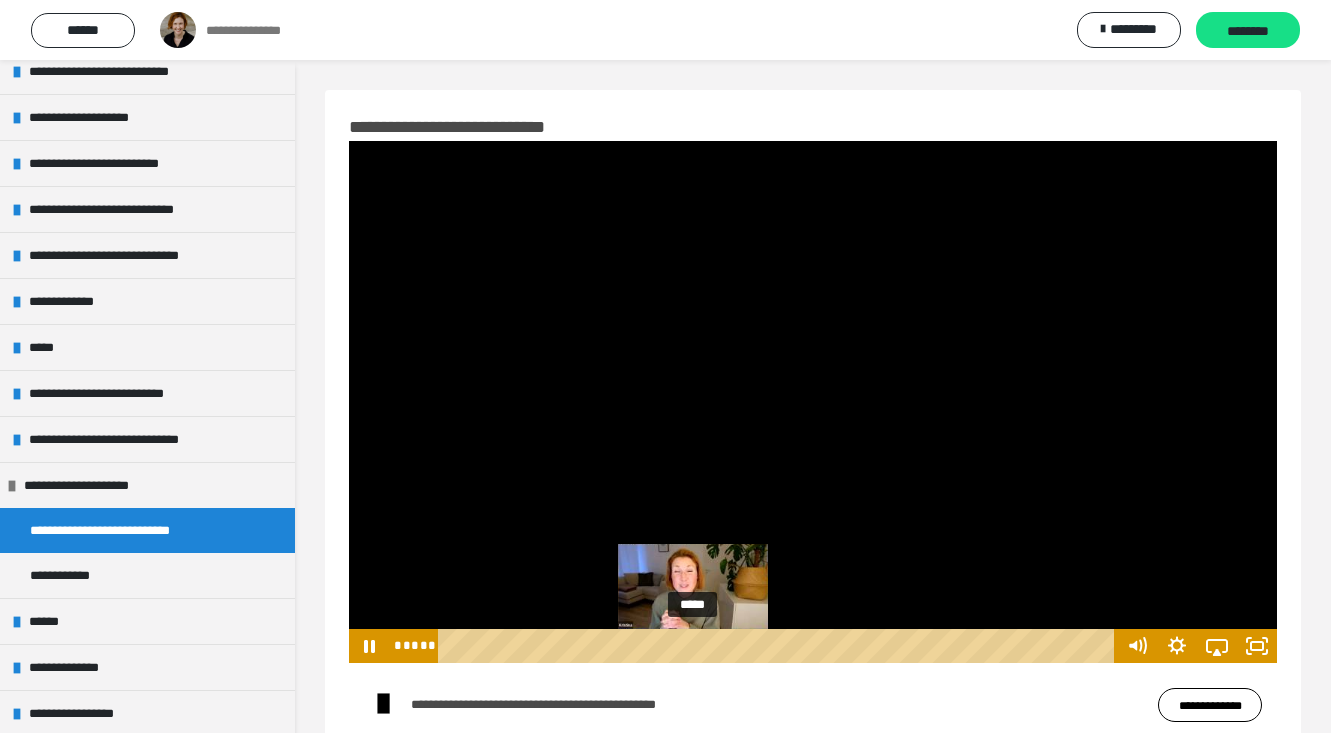 drag, startPoint x: 452, startPoint y: 641, endPoint x: 695, endPoint y: 641, distance: 243 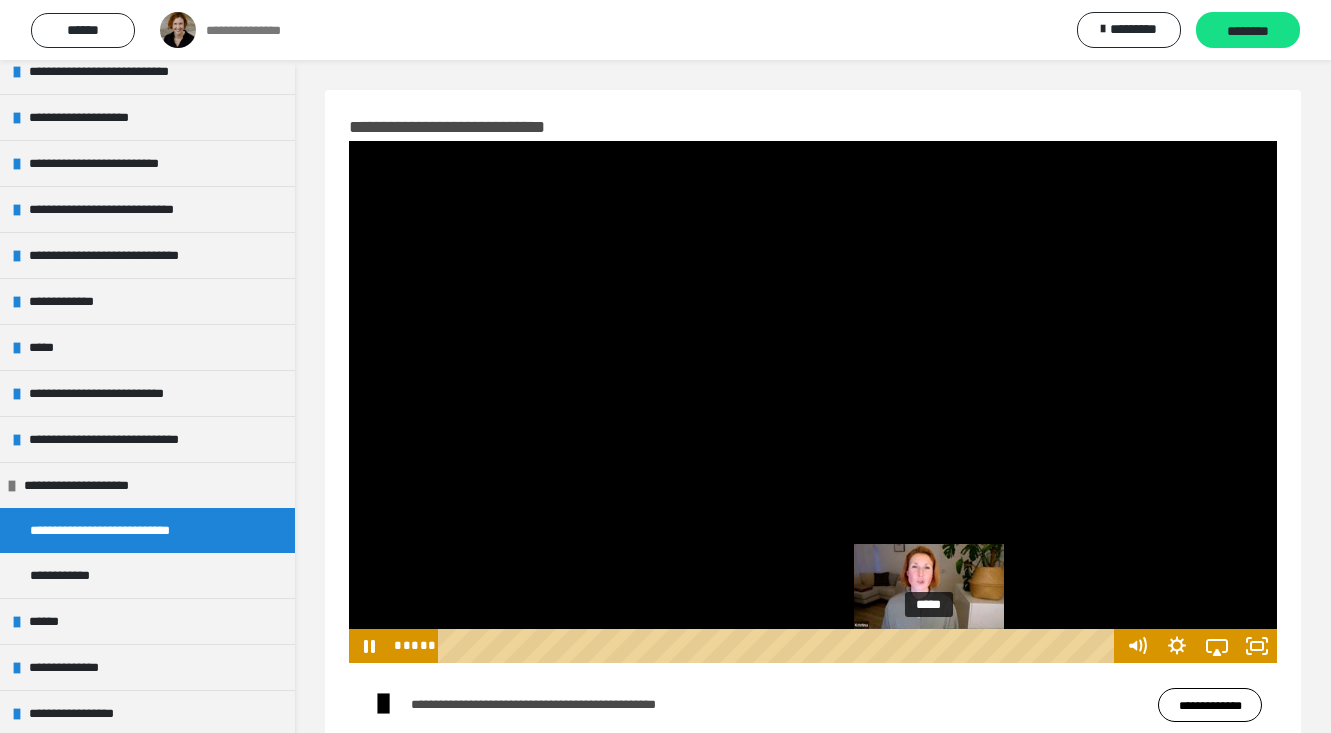 click on "*****" at bounding box center (779, 646) 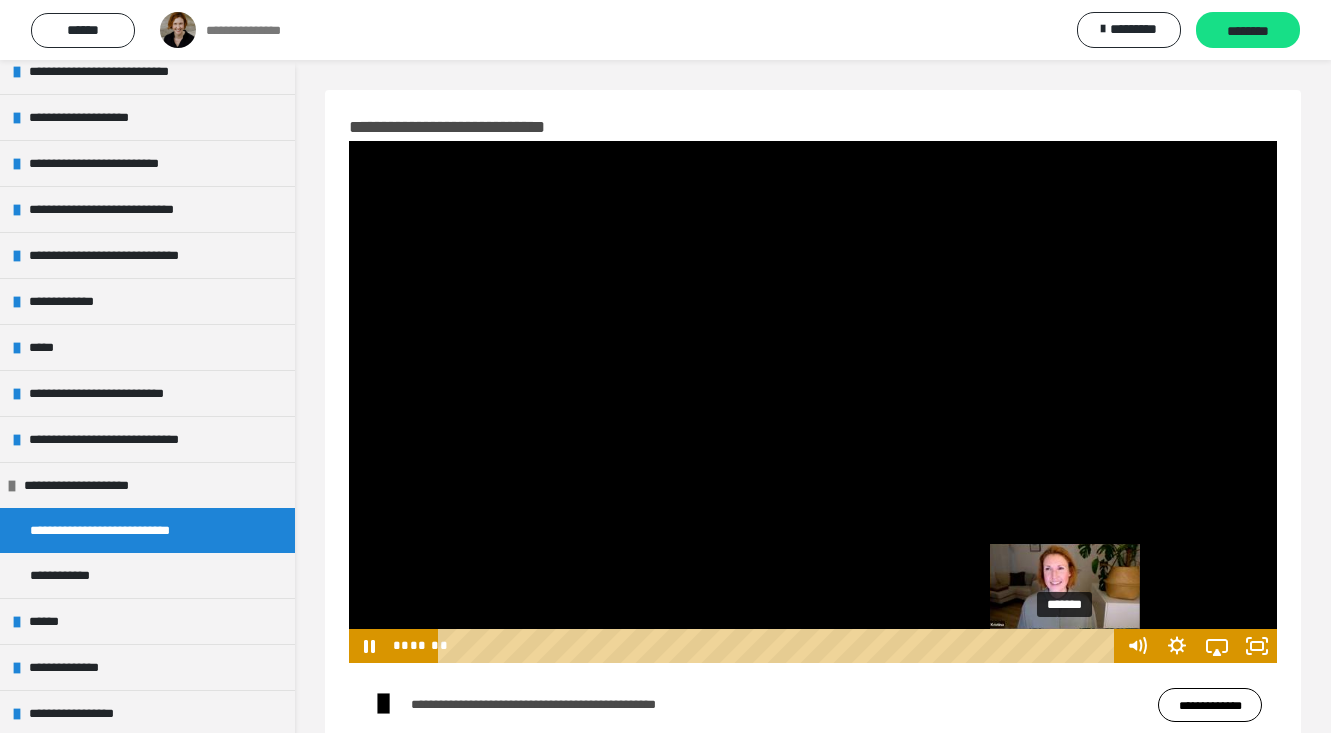 drag, startPoint x: 695, startPoint y: 643, endPoint x: 1068, endPoint y: 648, distance: 373.0335 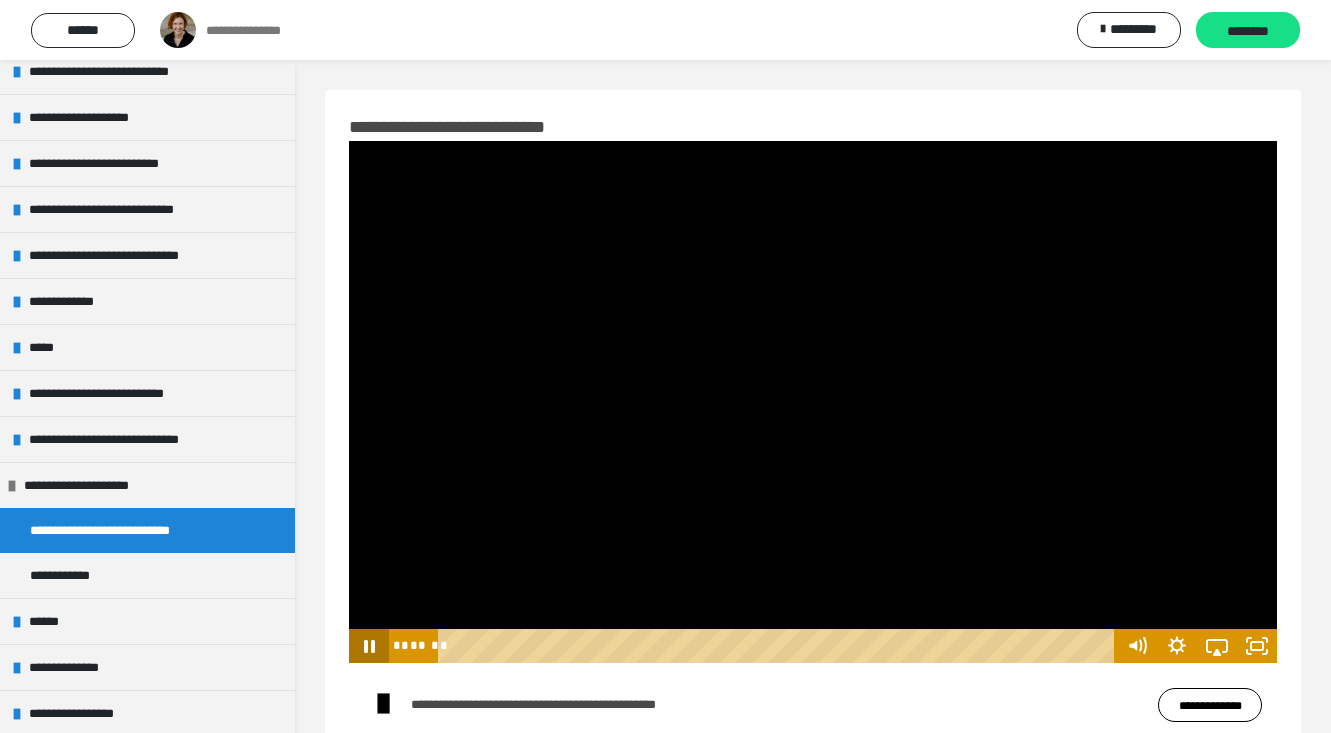click 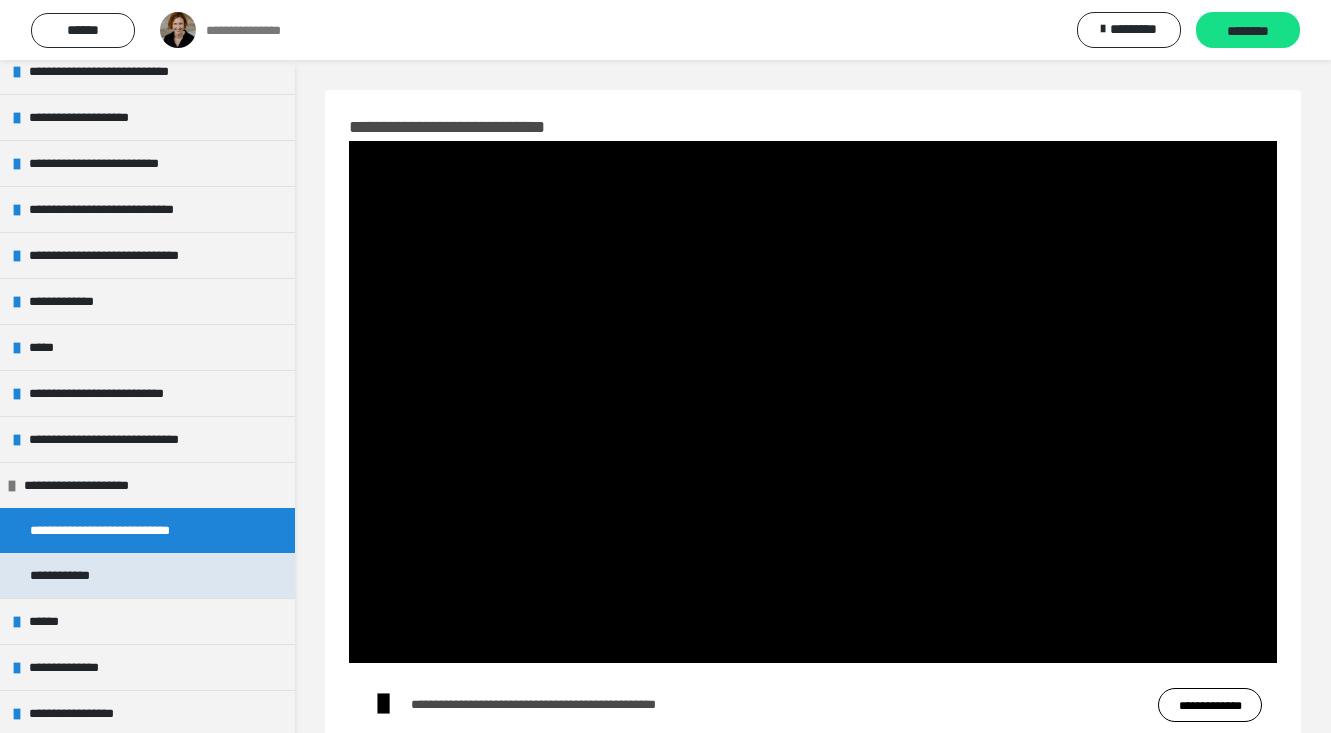 click on "**********" at bounding box center [75, 575] 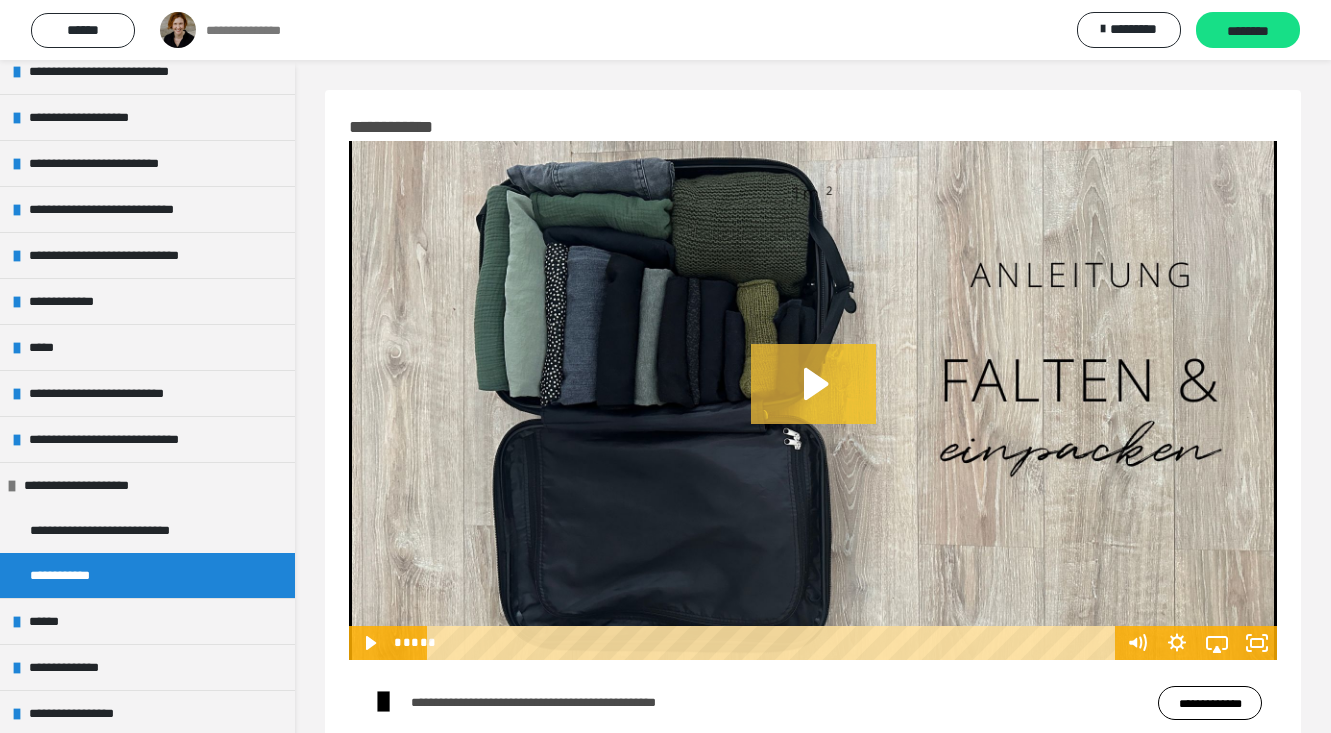 click 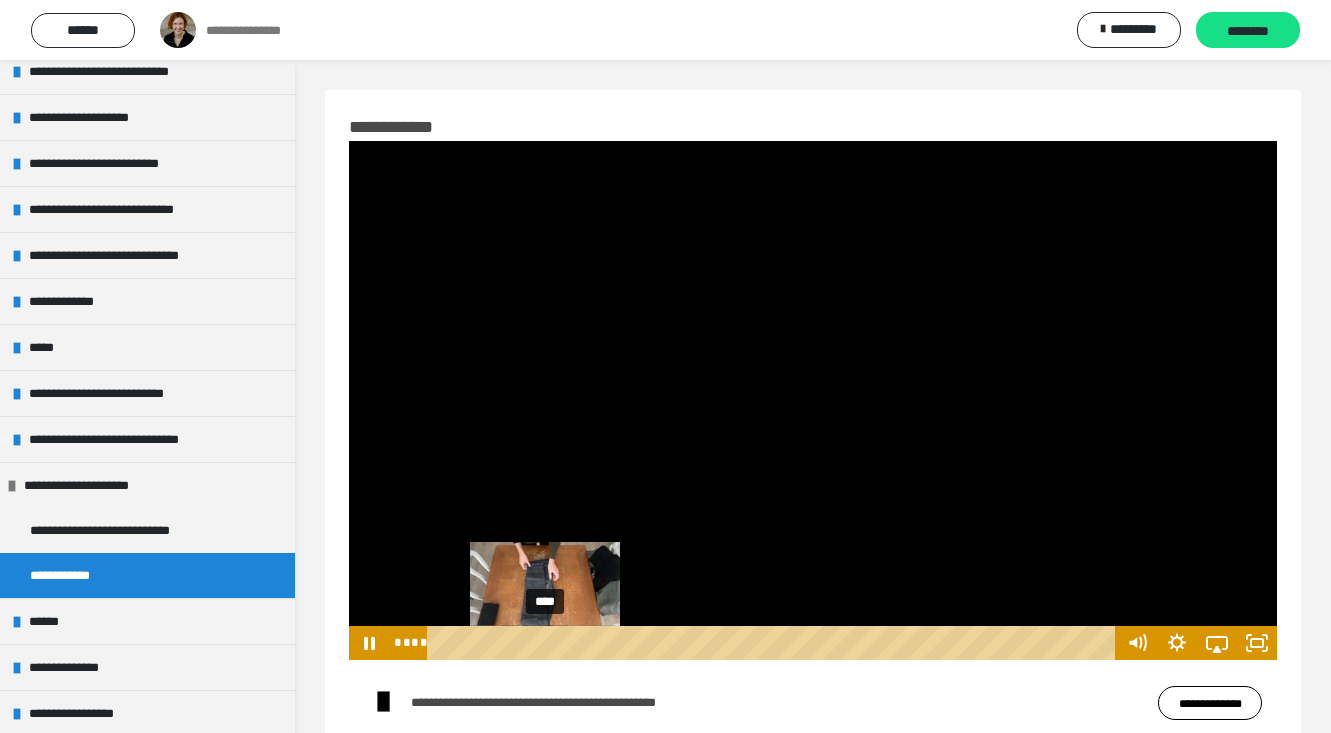 drag, startPoint x: 444, startPoint y: 641, endPoint x: 550, endPoint y: 640, distance: 106.004715 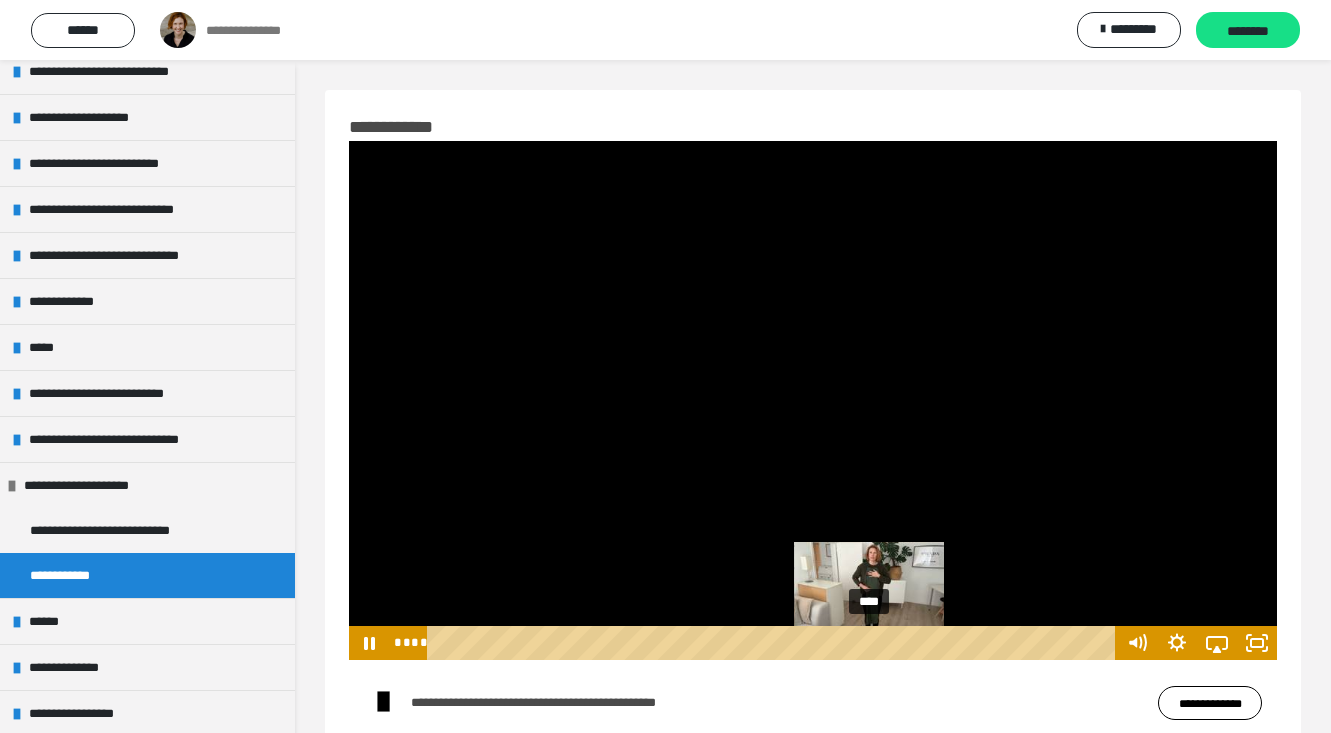 click on "****" at bounding box center [774, 643] 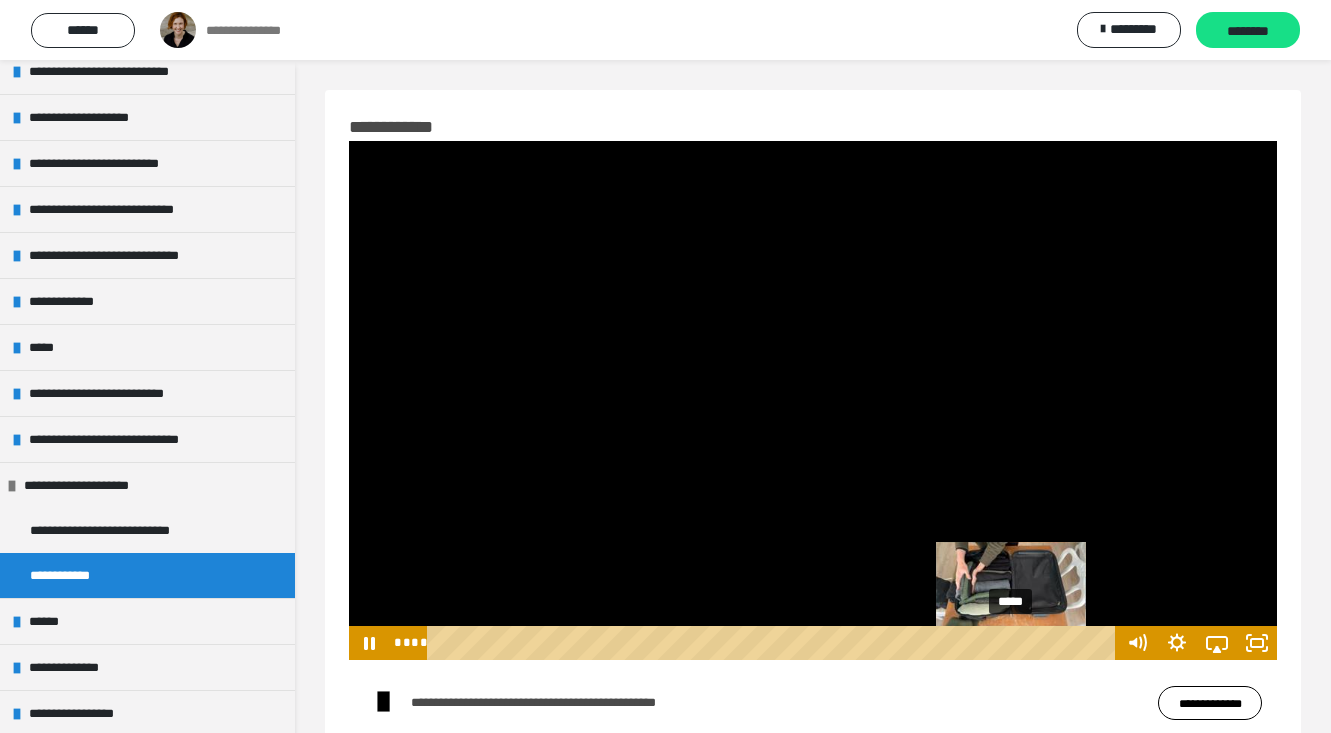 click on "*****" at bounding box center [774, 643] 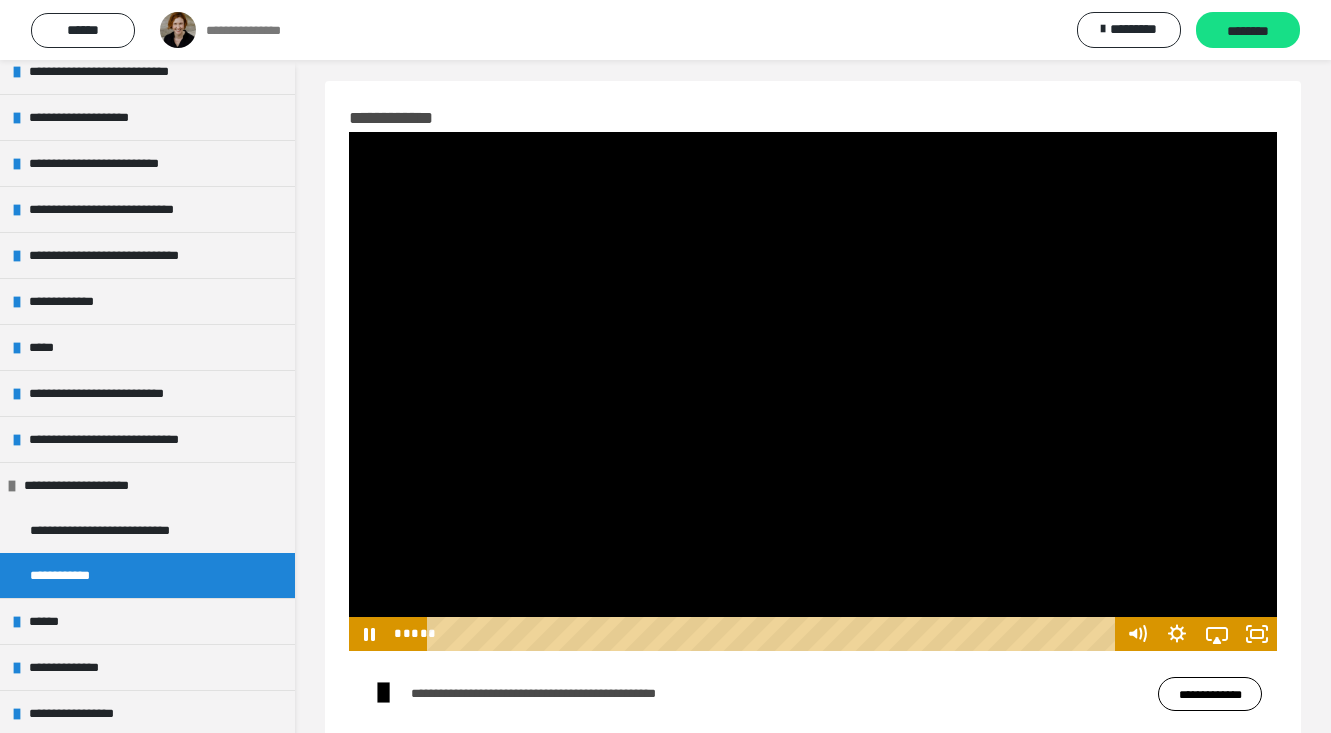 scroll, scrollTop: 14, scrollLeft: 0, axis: vertical 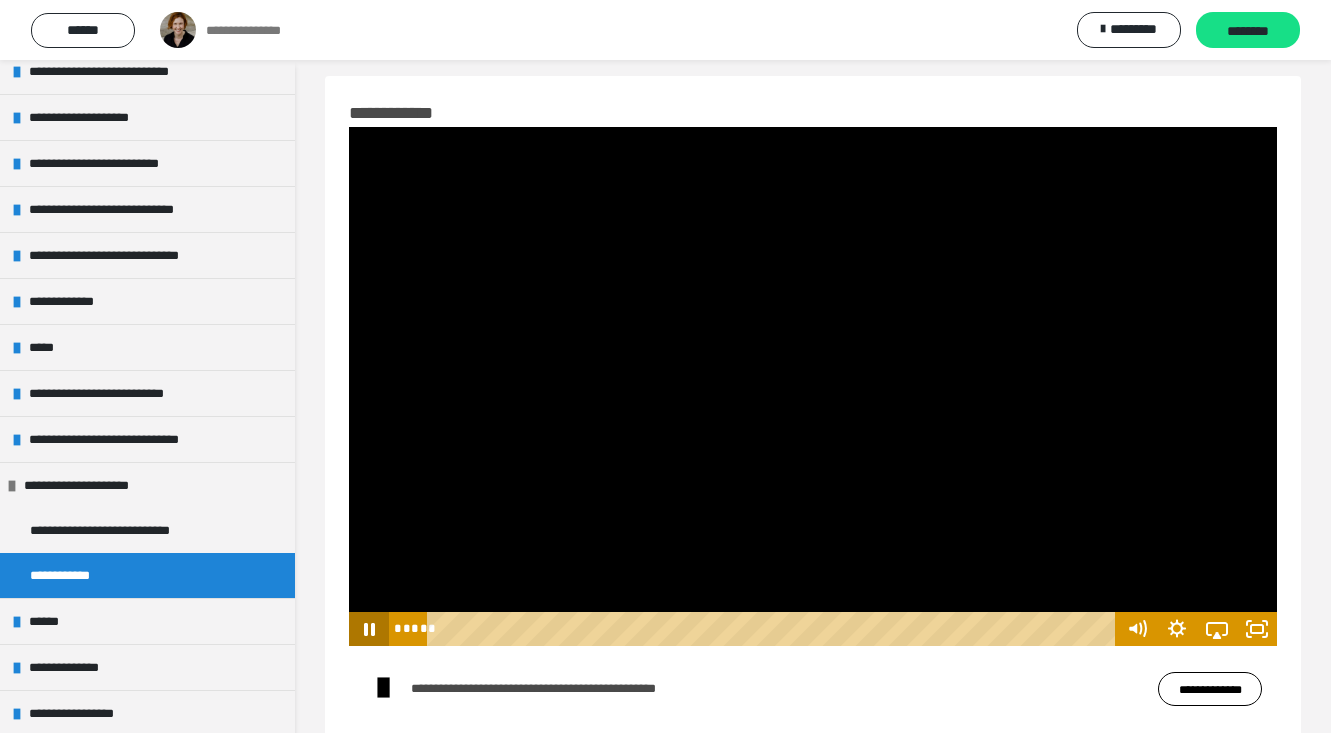 click 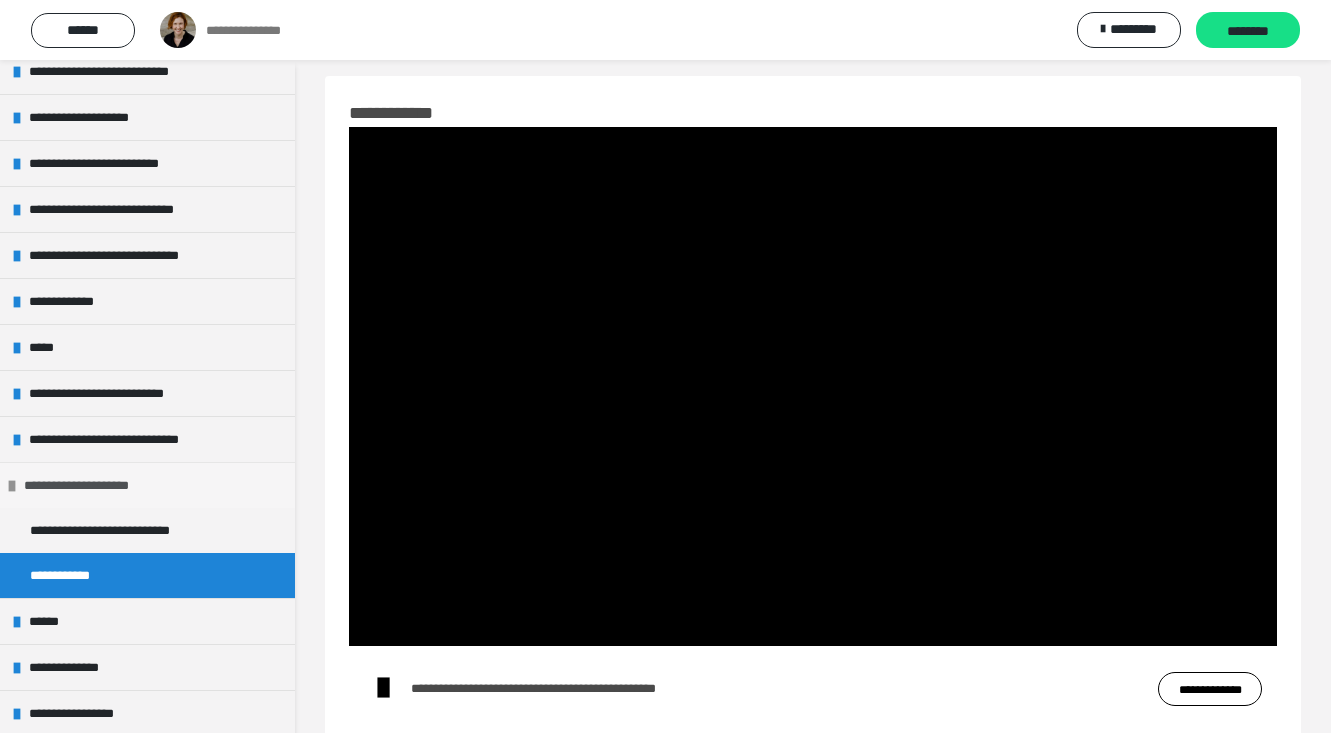 click on "**********" at bounding box center (98, 485) 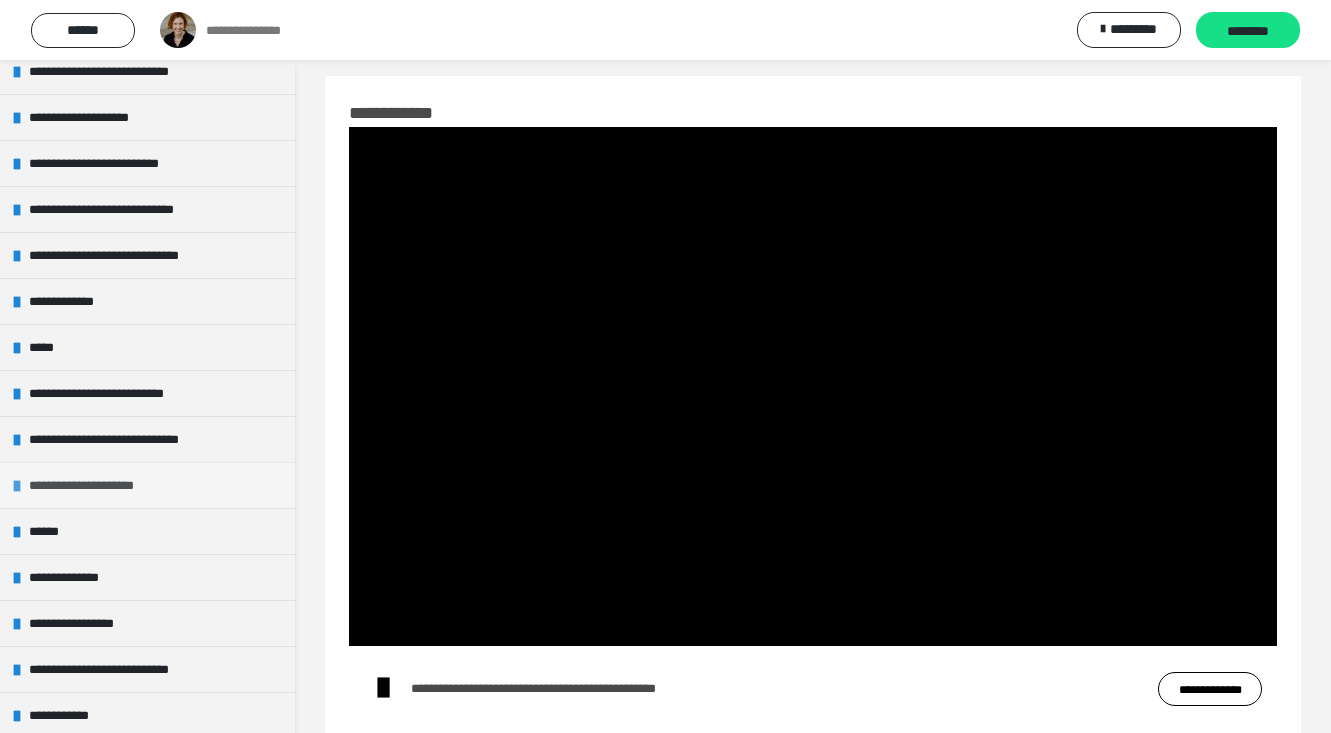 click on "**********" at bounding box center [103, 485] 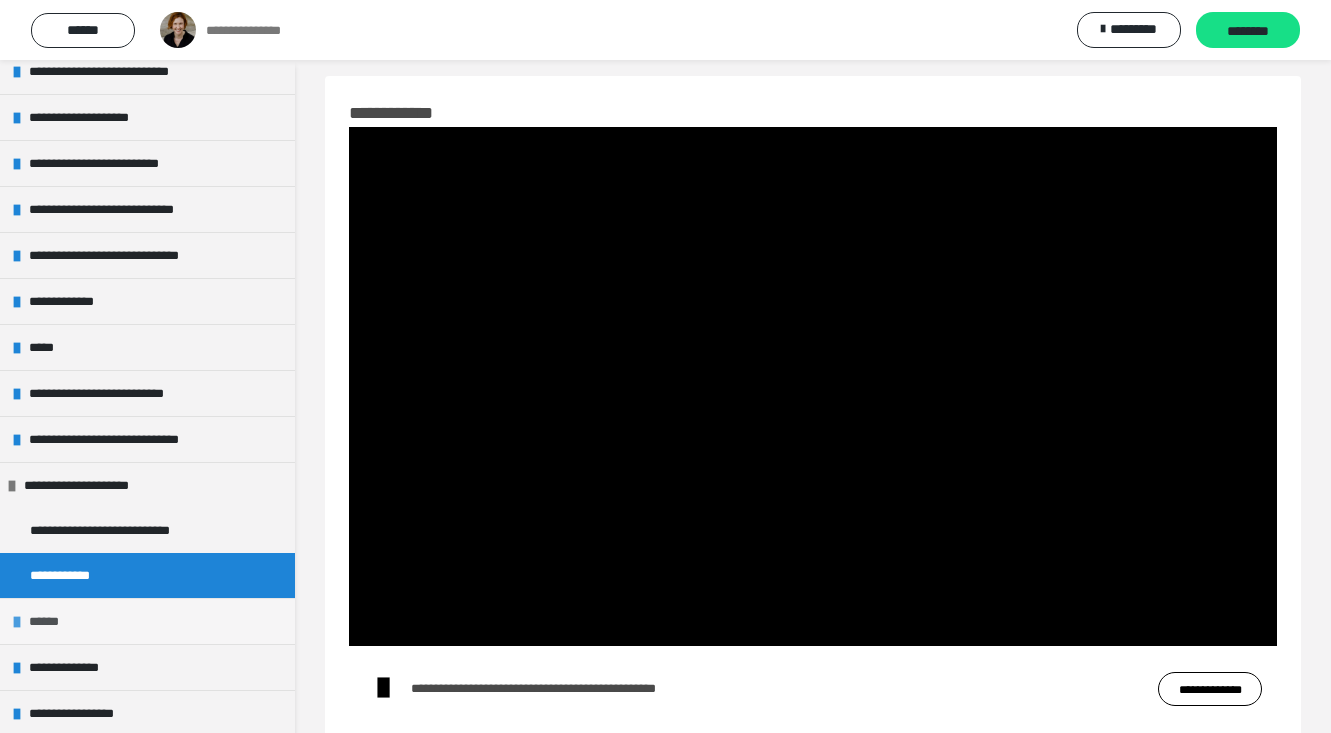 click on "******" at bounding box center [57, 621] 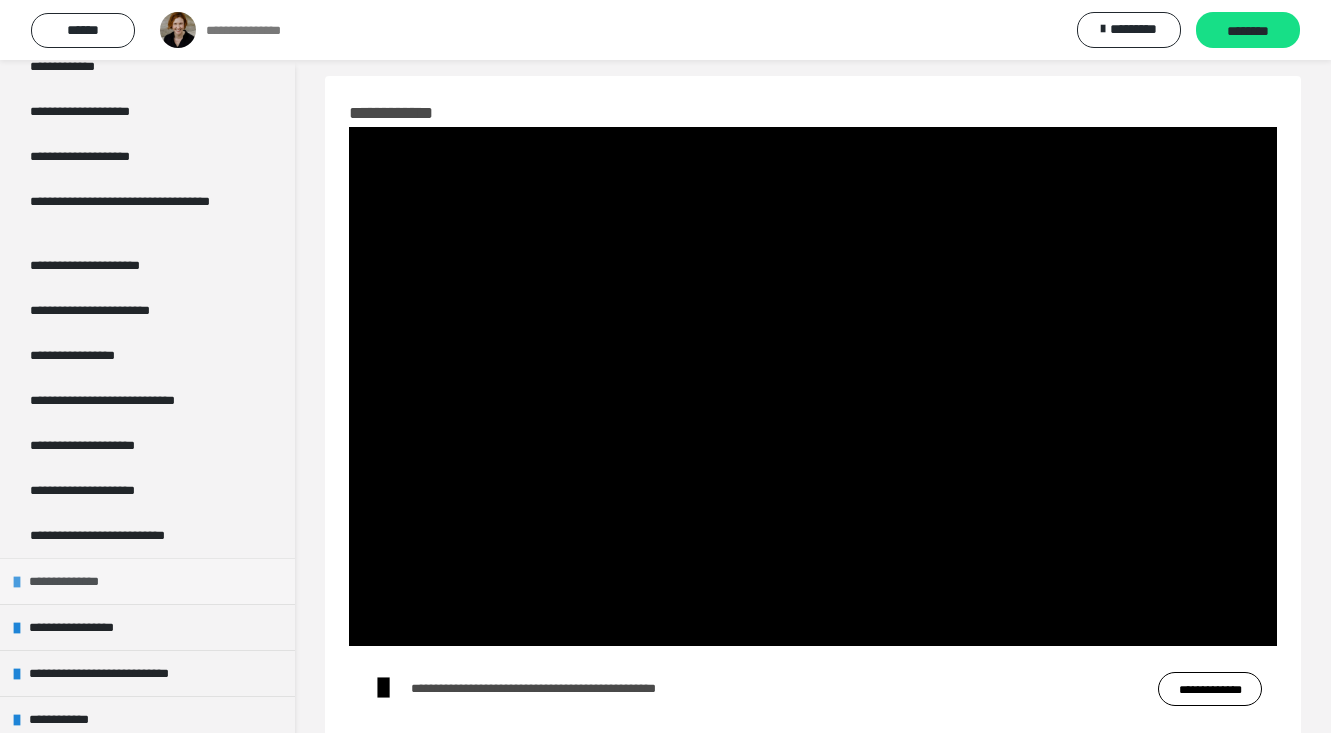 scroll, scrollTop: 1623, scrollLeft: 0, axis: vertical 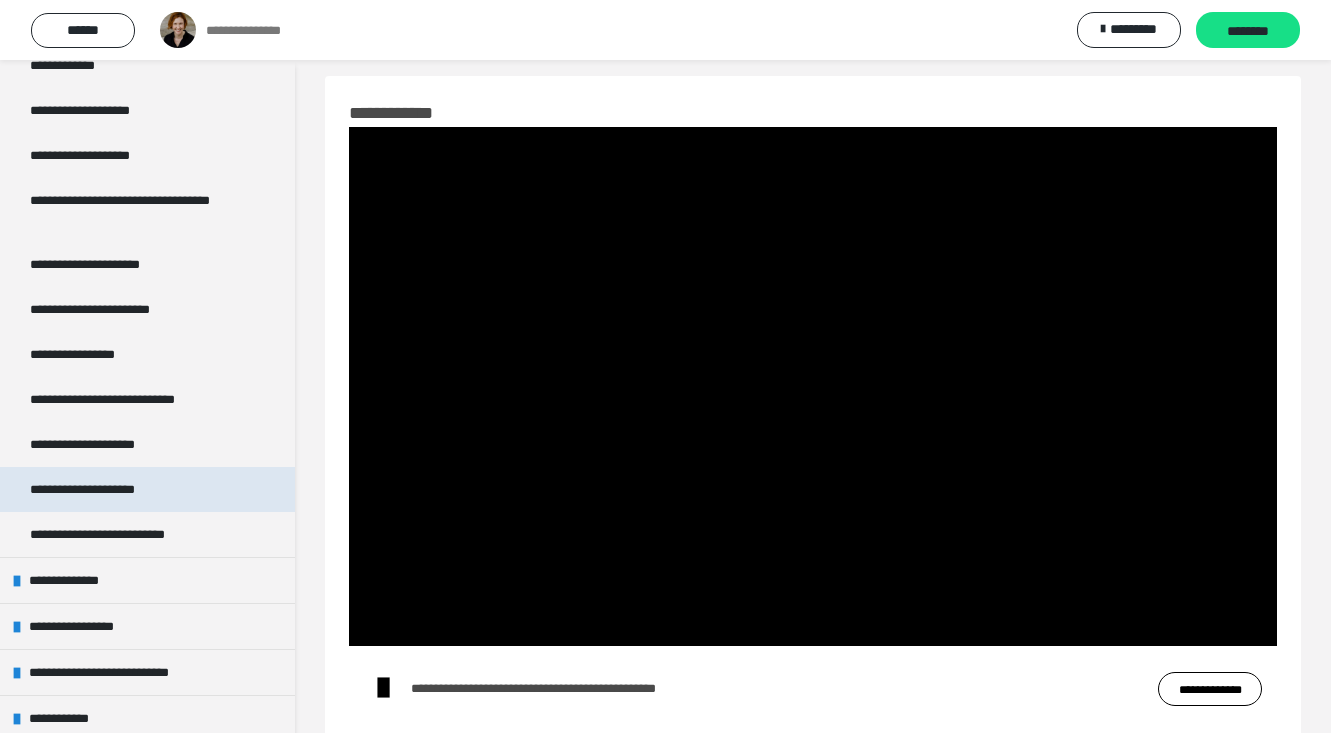 click on "**********" at bounding box center (109, 489) 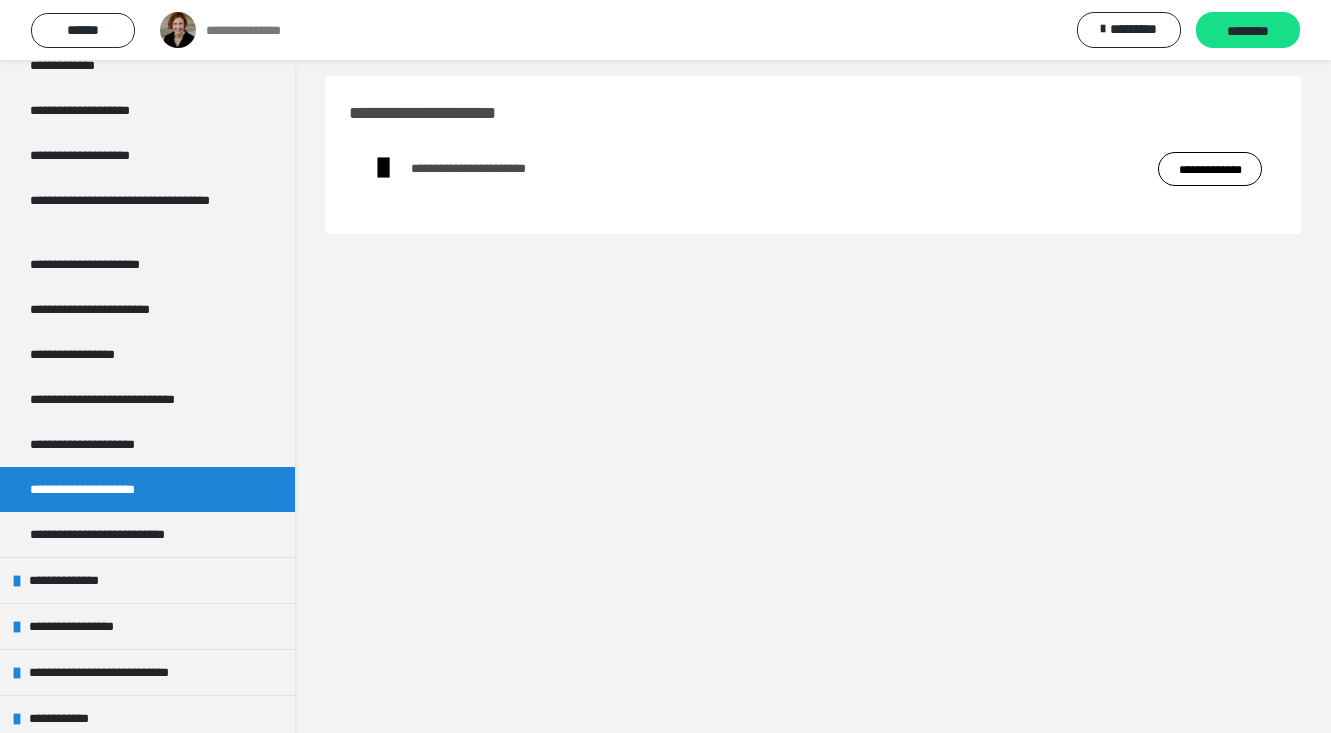 click on "**********" at bounding box center (1210, 169) 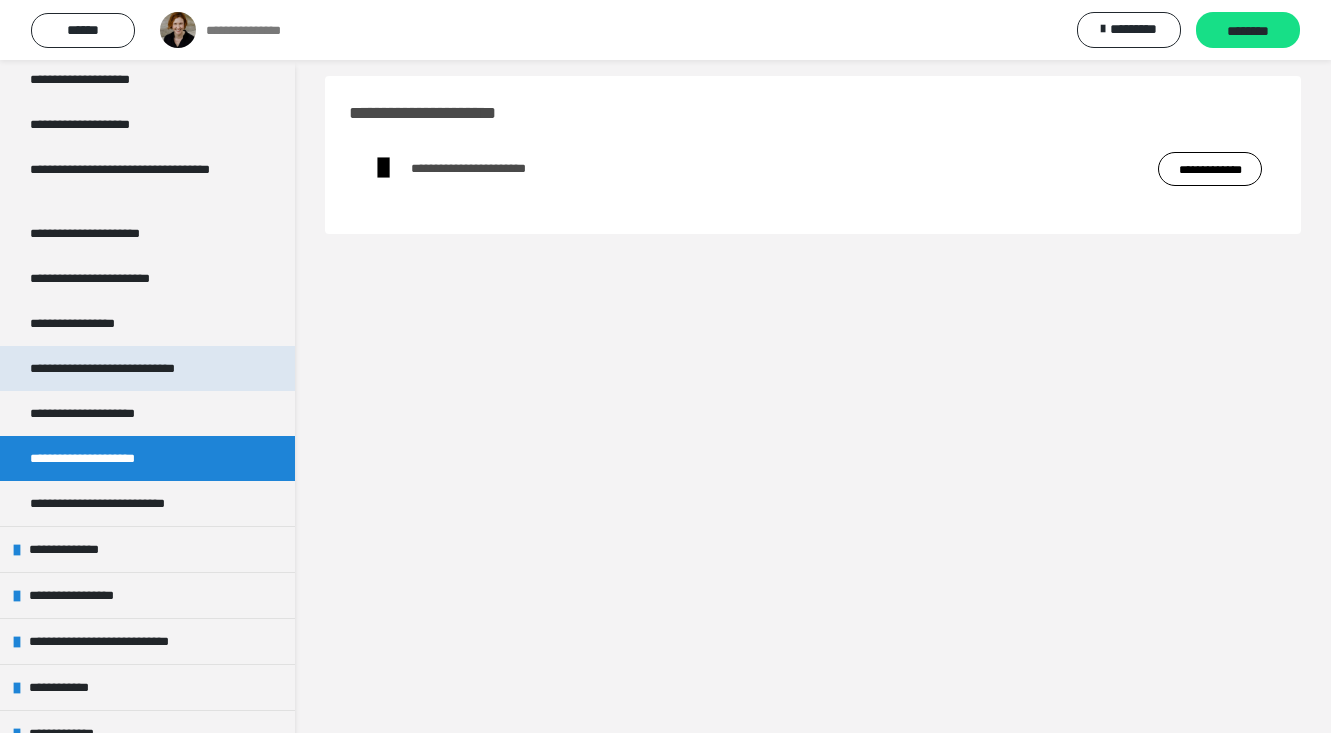 scroll, scrollTop: 1652, scrollLeft: 0, axis: vertical 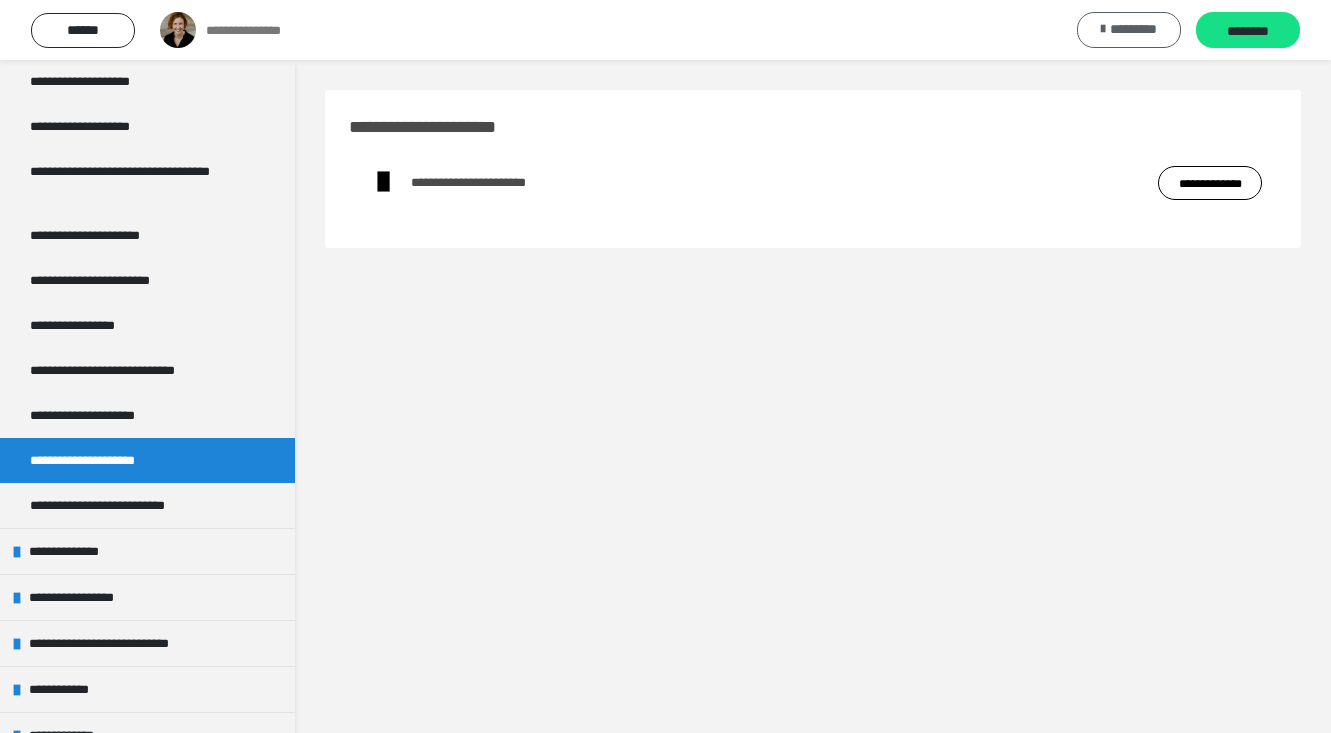 click on "*********" at bounding box center [1133, 29] 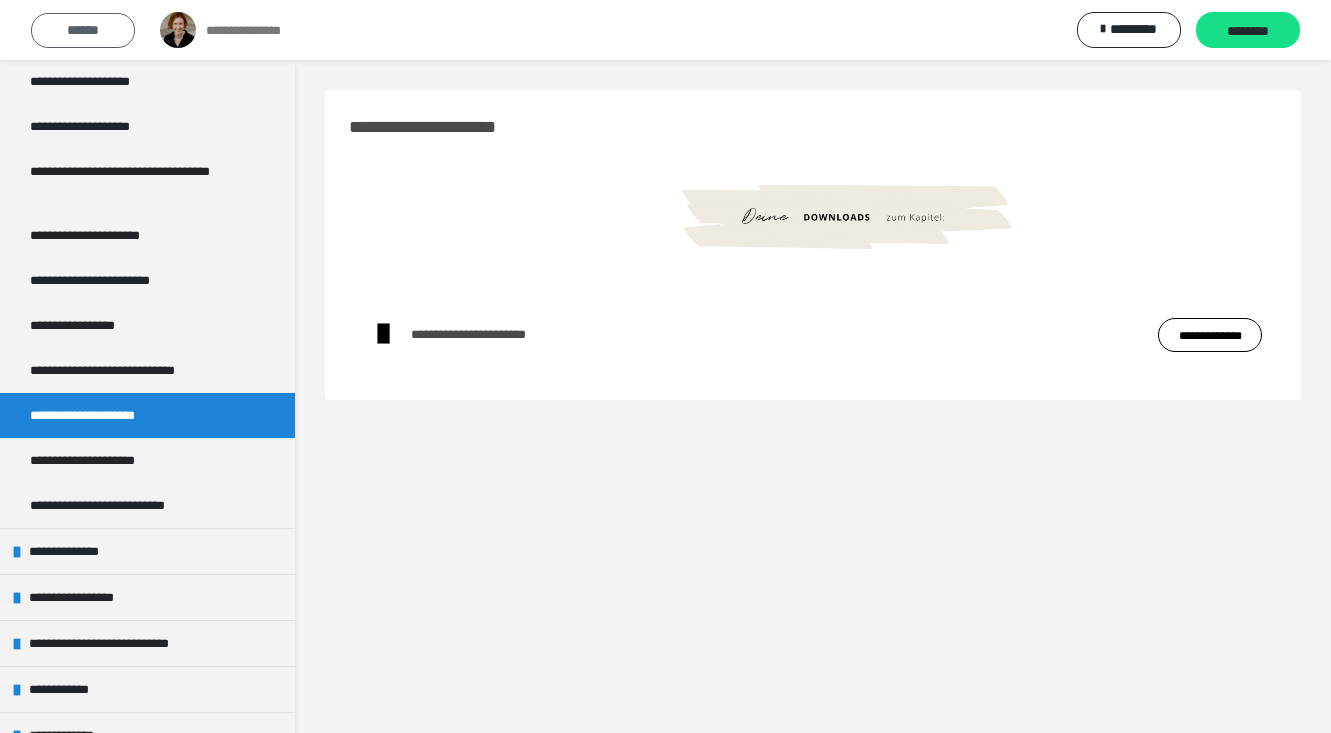 click on "******" at bounding box center (83, 30) 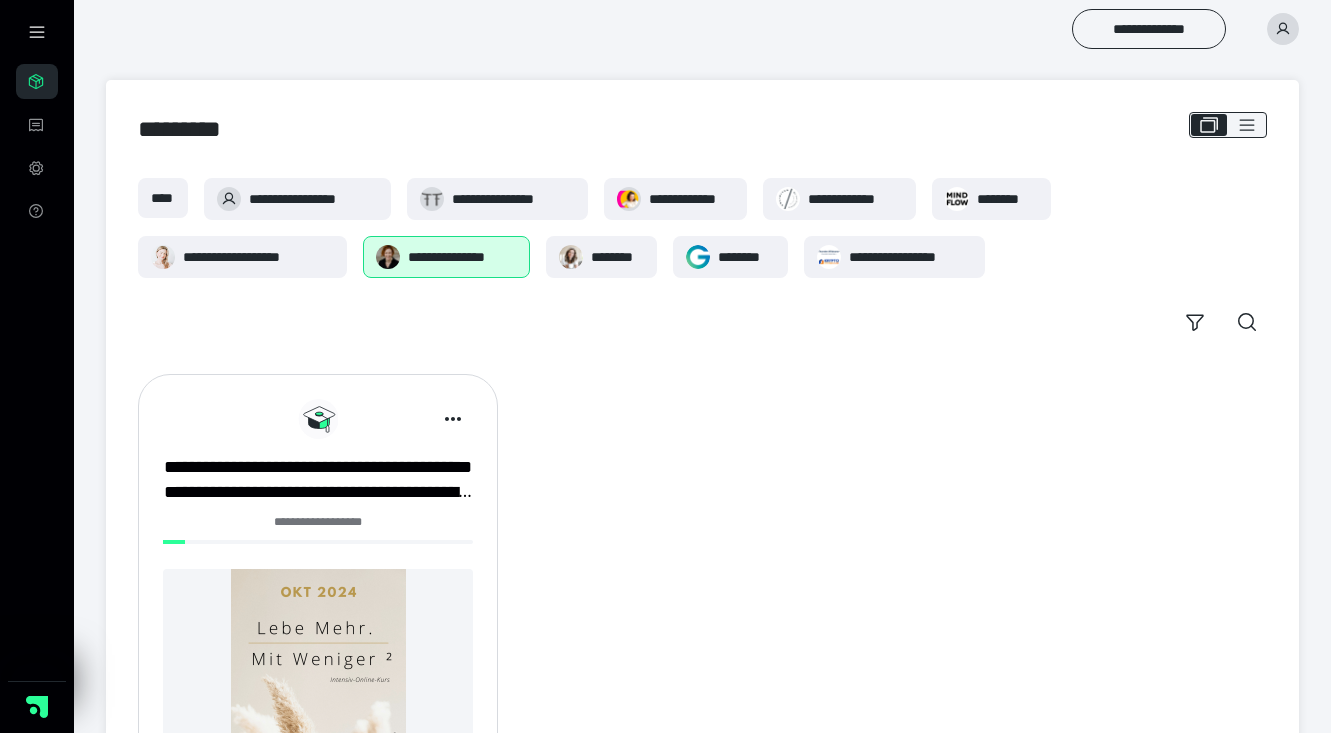 scroll, scrollTop: 0, scrollLeft: 0, axis: both 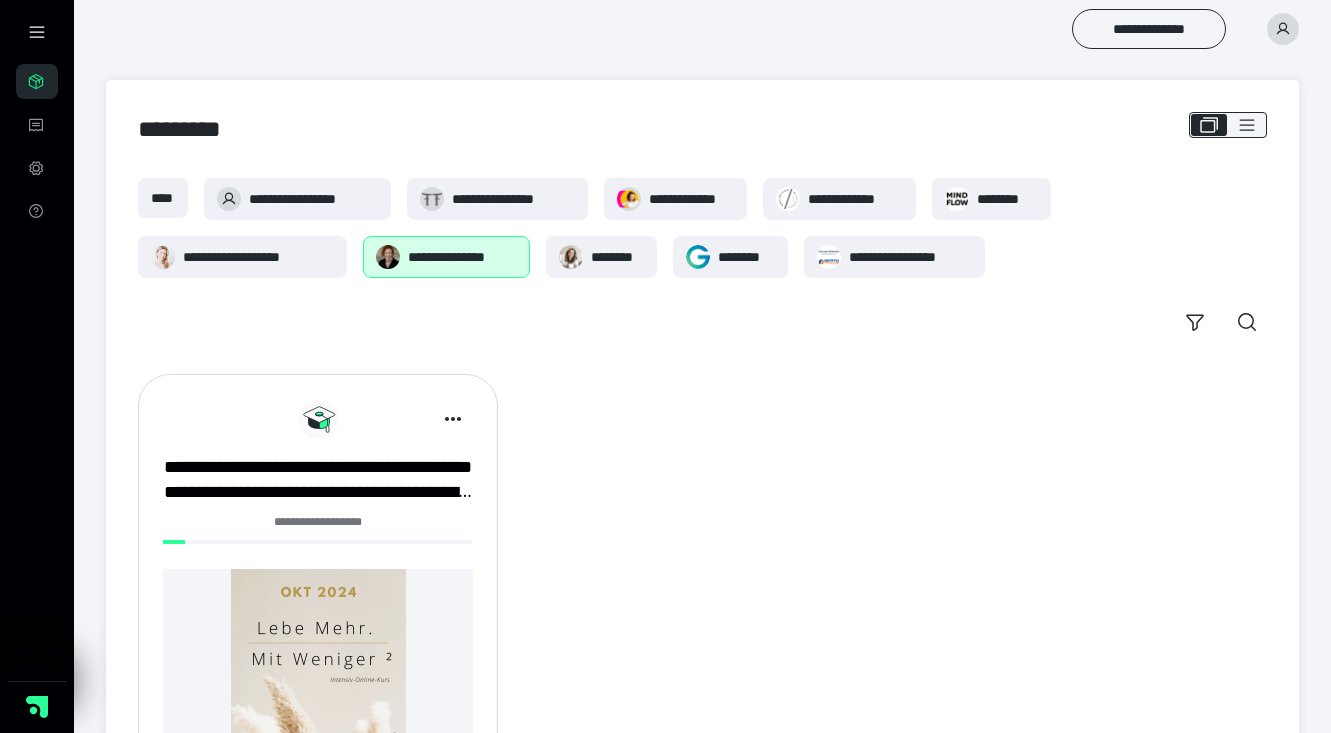 click on "**********" at bounding box center (463, 257) 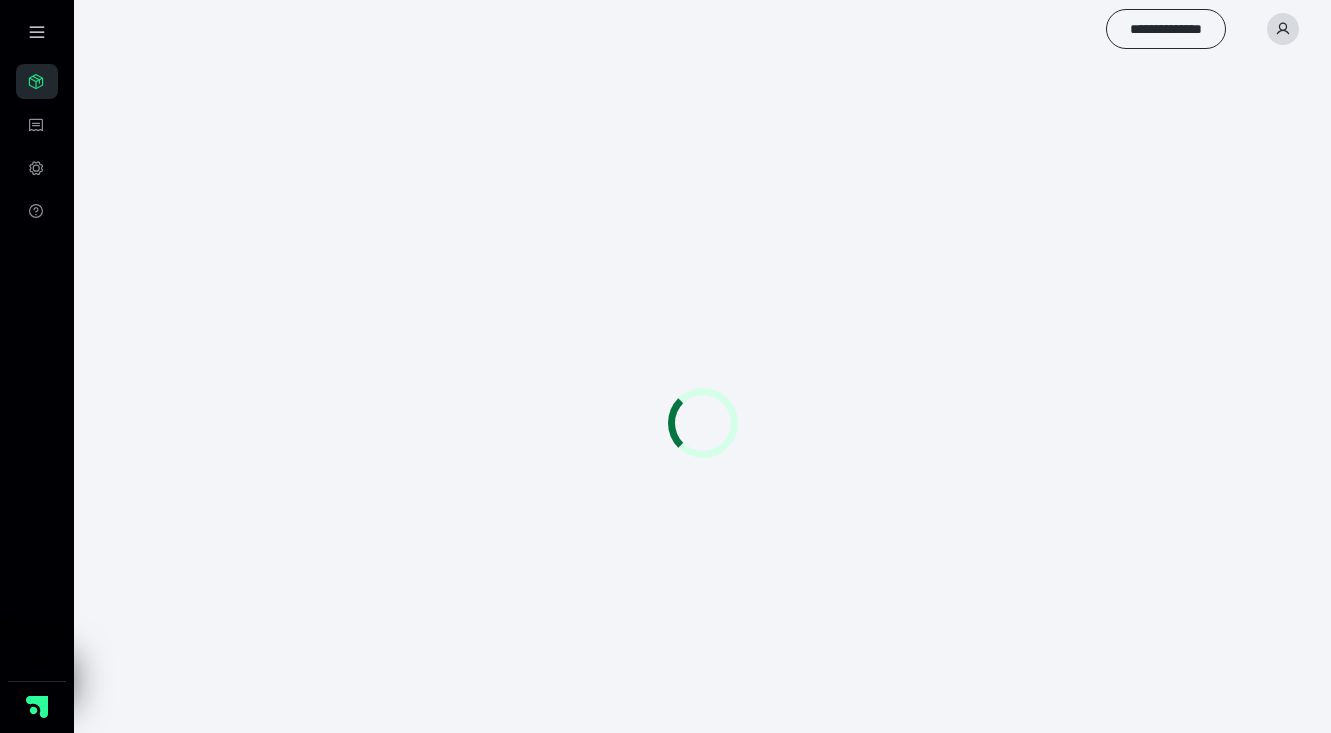 scroll, scrollTop: 0, scrollLeft: 0, axis: both 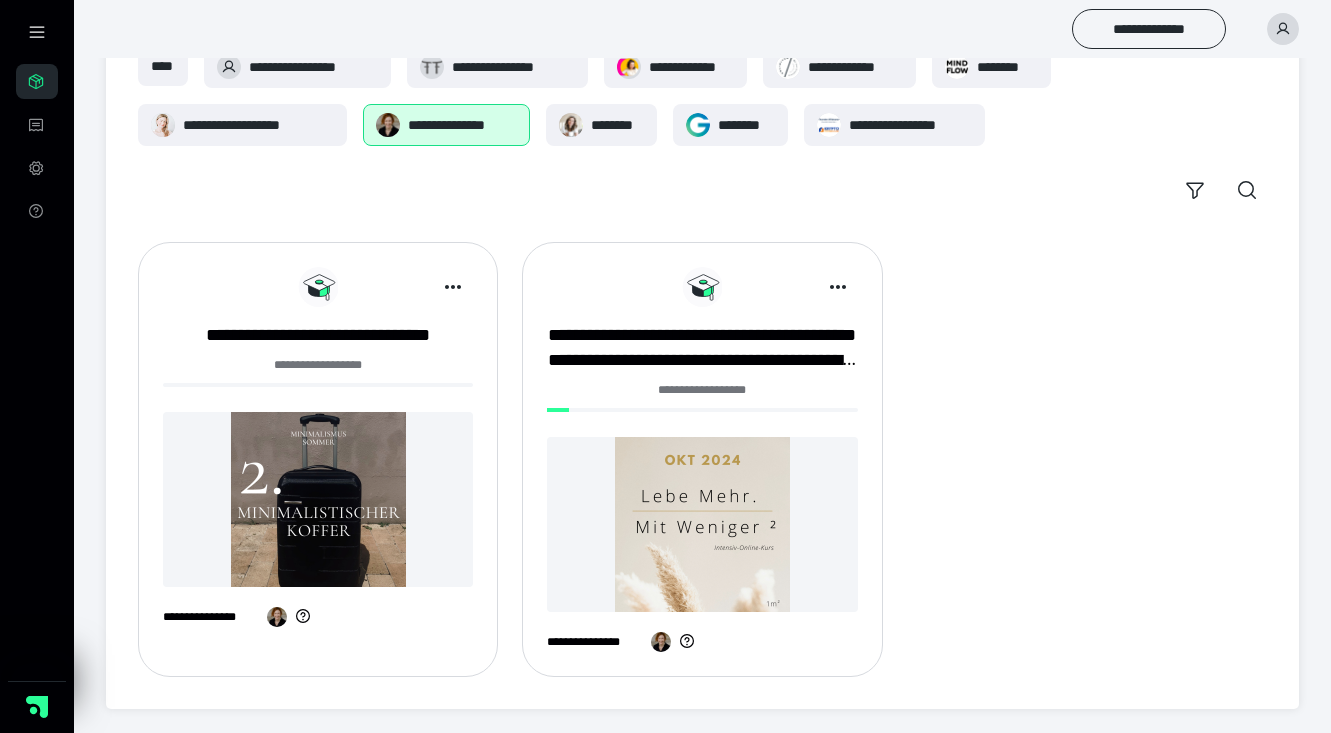 click at bounding box center [318, 499] 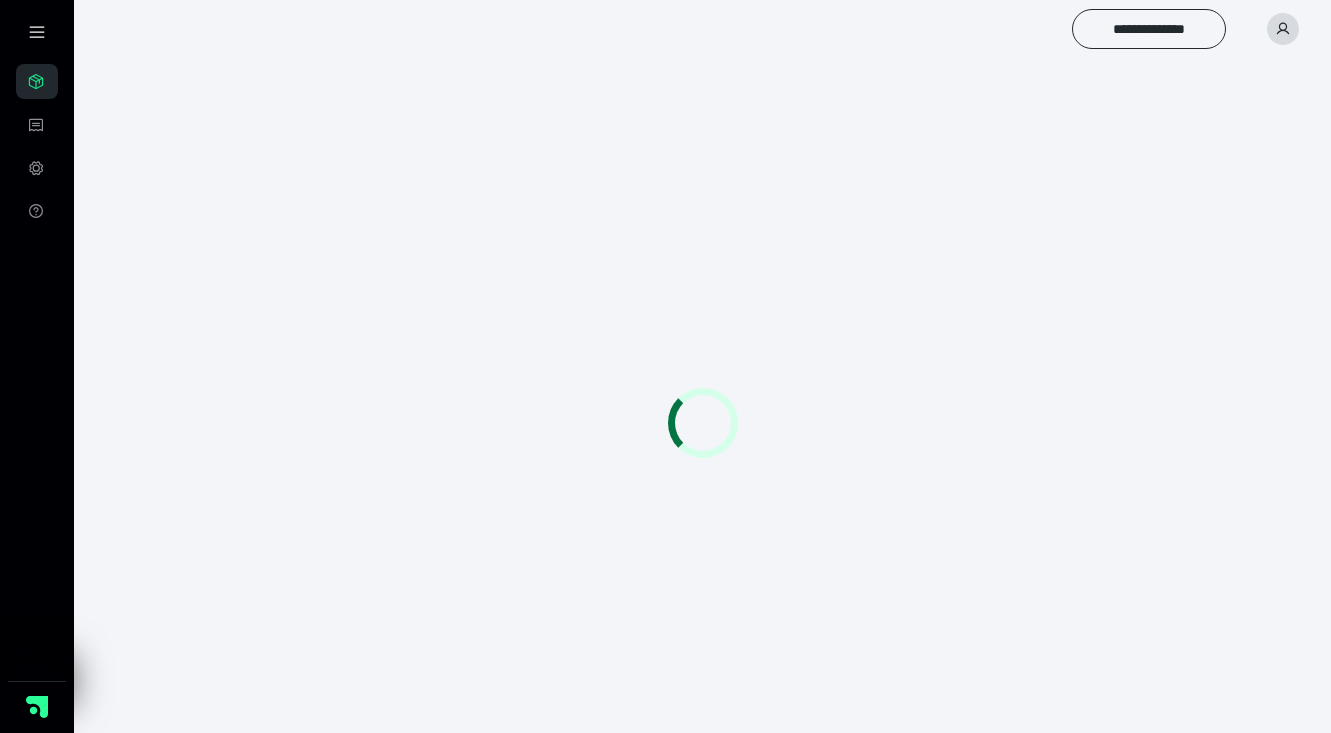 scroll, scrollTop: 0, scrollLeft: 0, axis: both 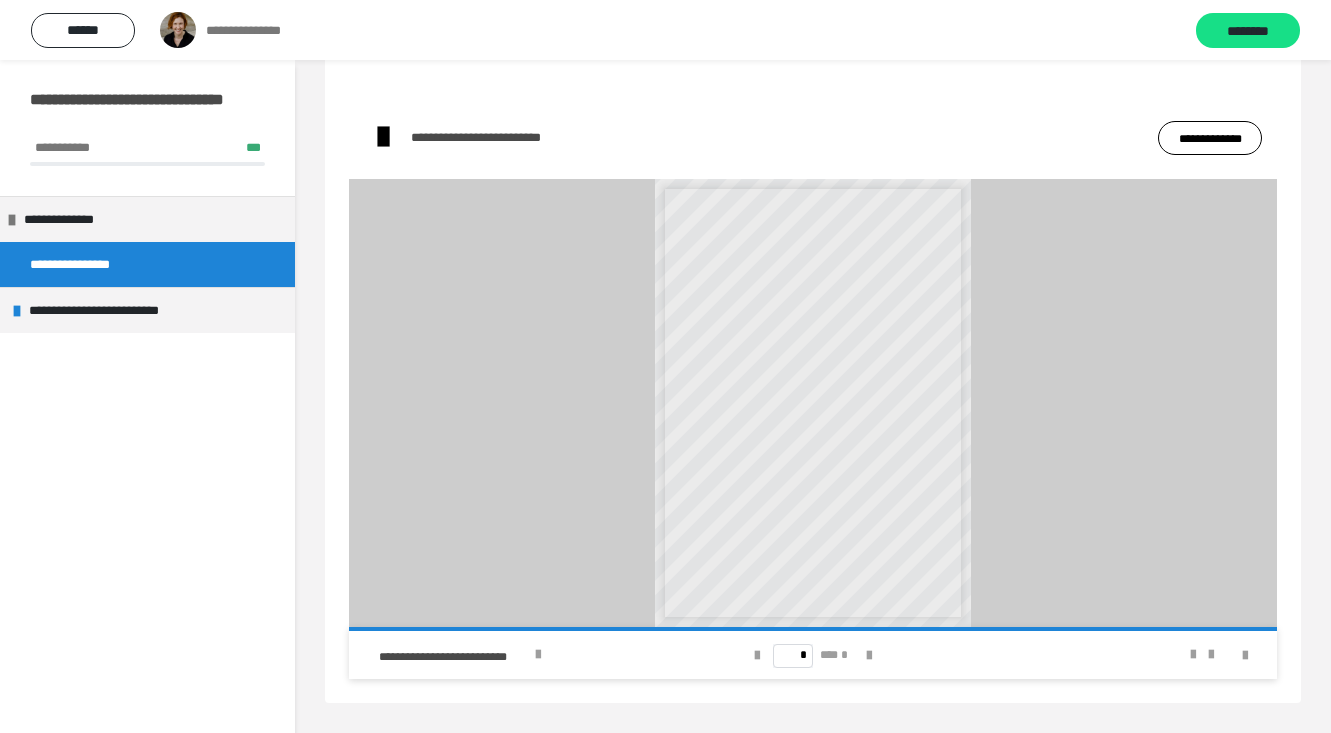 click on "**********" at bounding box center [813, 409] 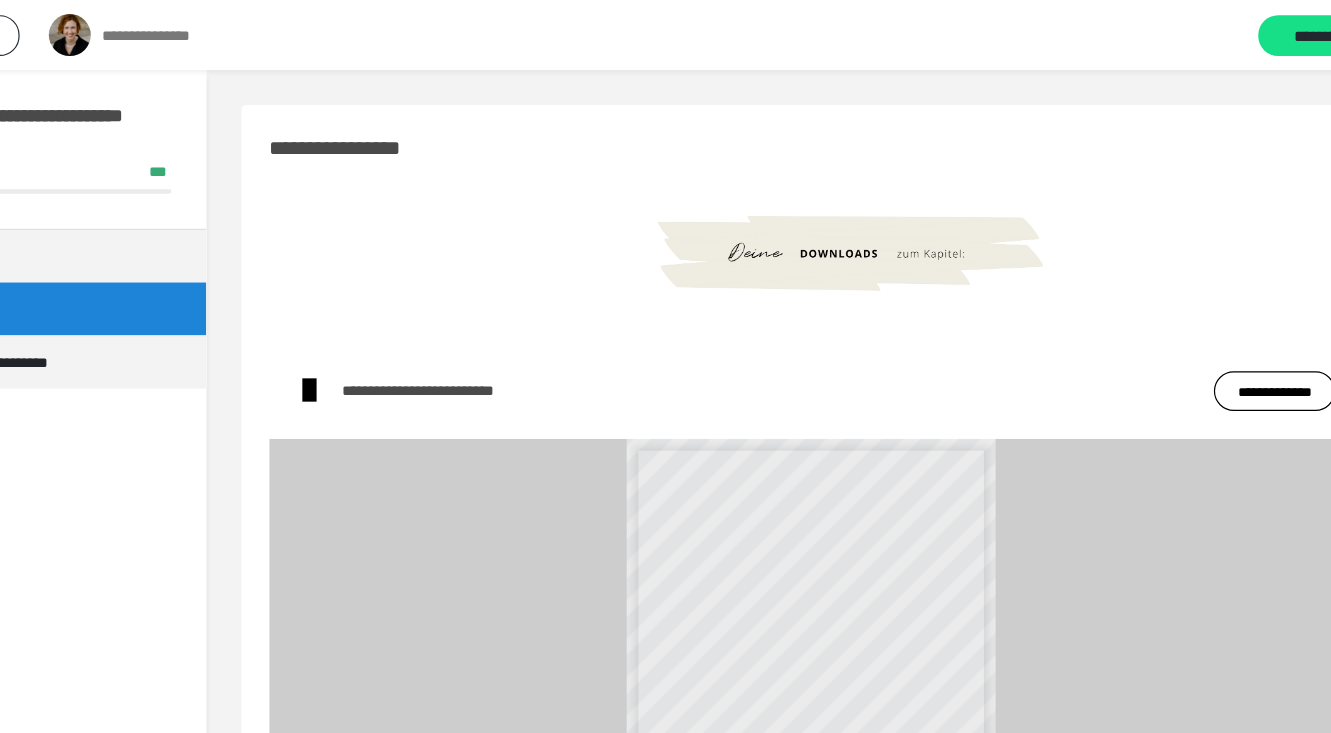 scroll, scrollTop: 0, scrollLeft: 0, axis: both 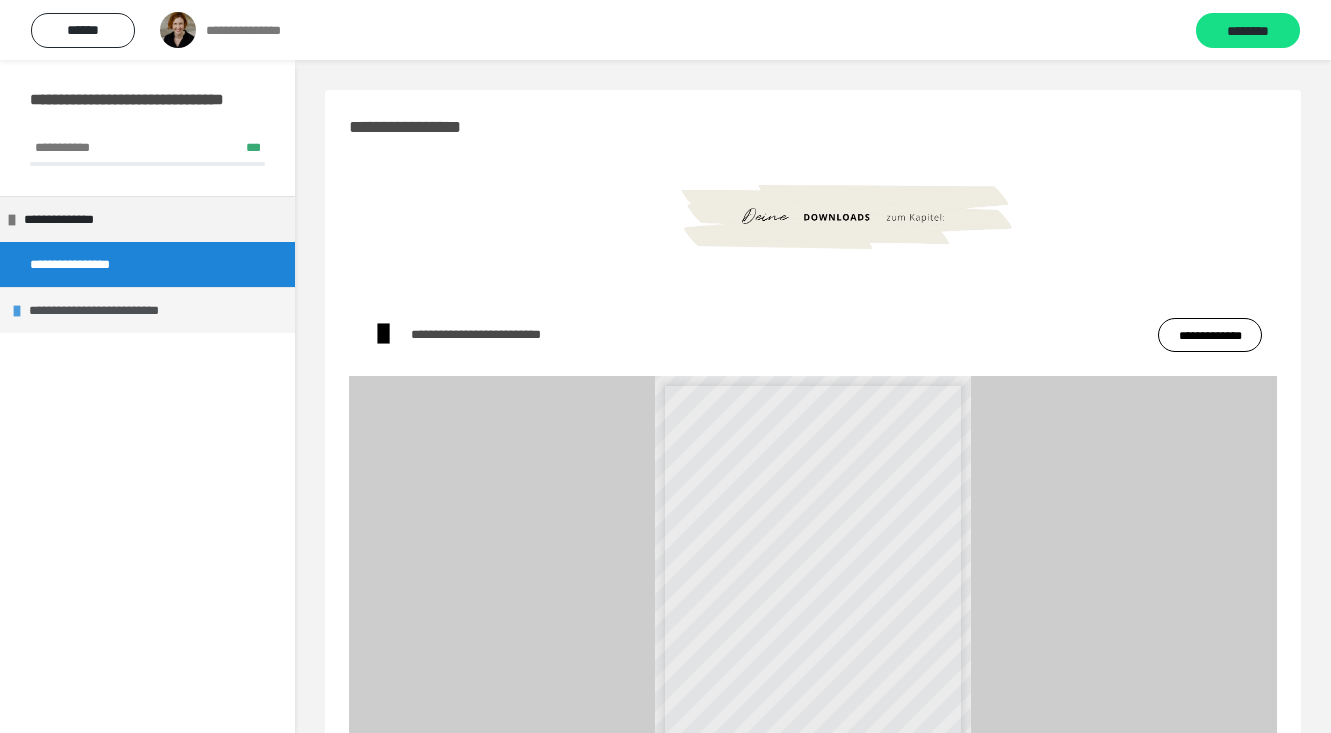 click on "**********" at bounding box center [107, 310] 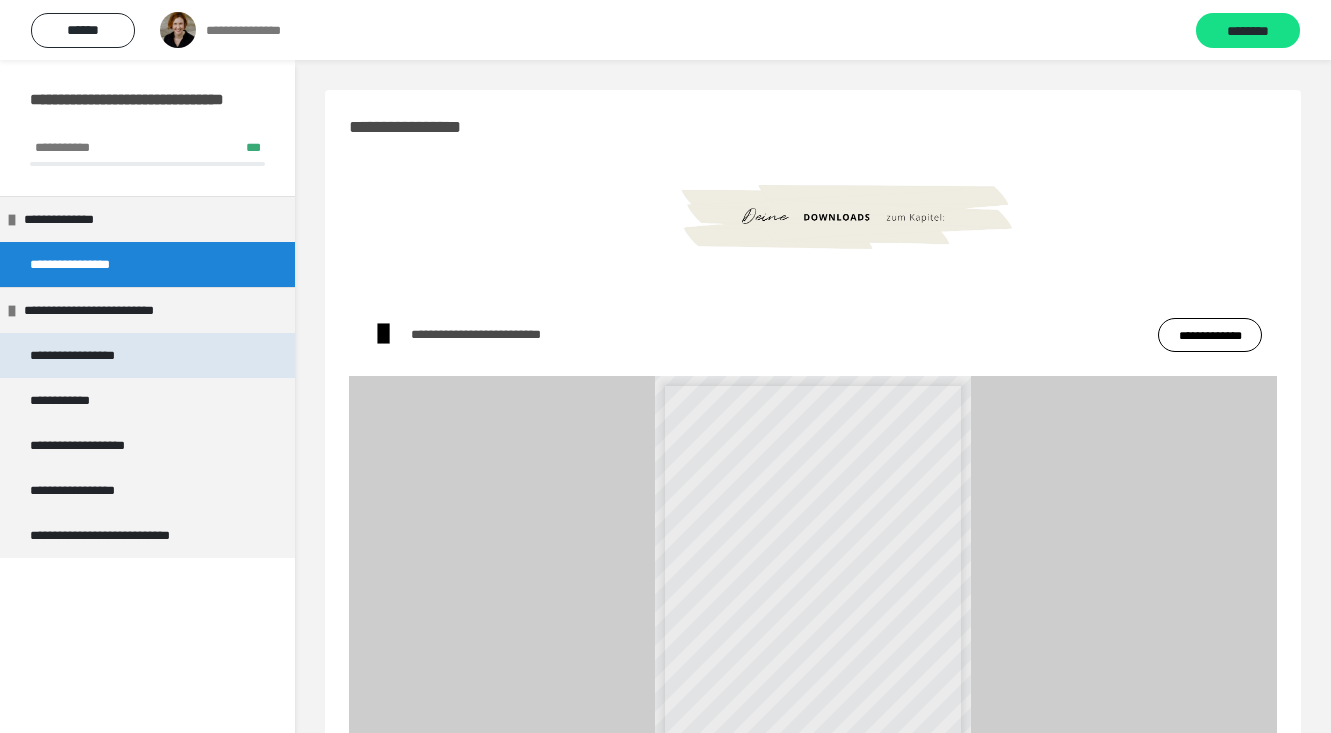 click on "**********" at bounding box center [99, 355] 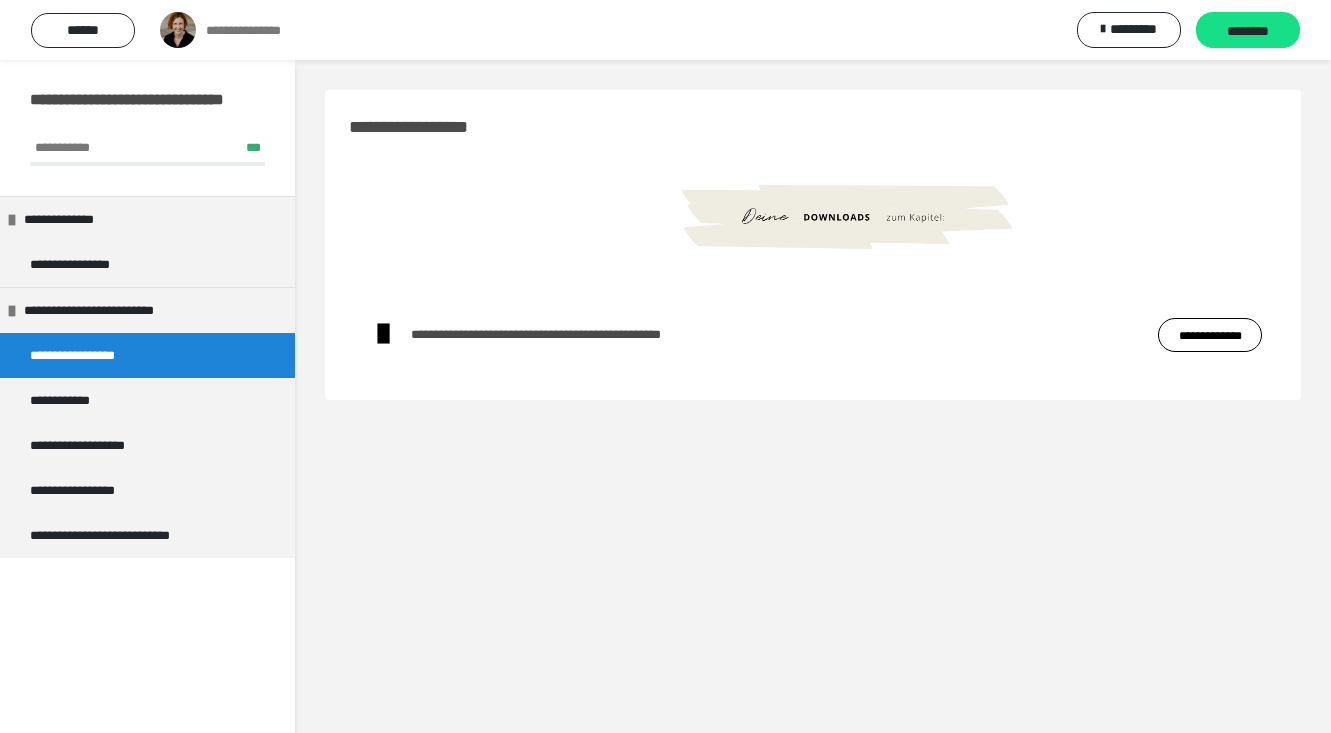 click on "**********" at bounding box center (1210, 335) 